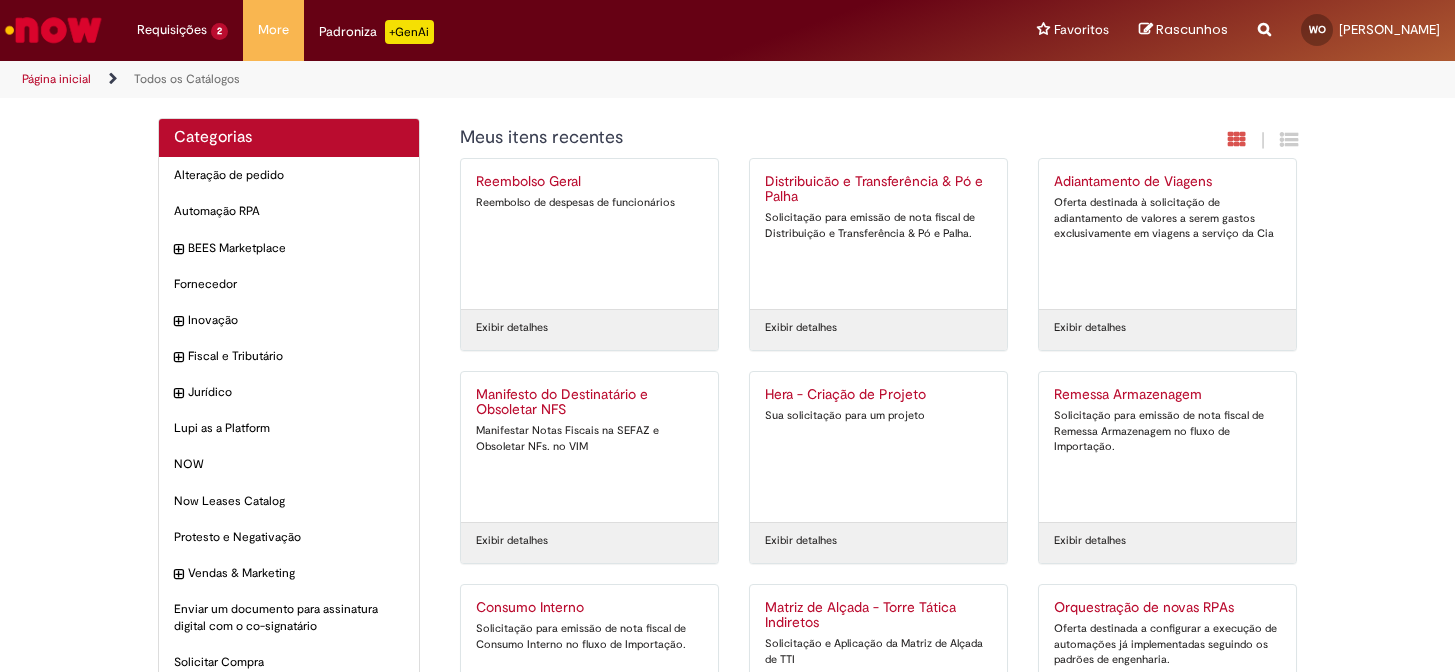 scroll, scrollTop: 0, scrollLeft: 0, axis: both 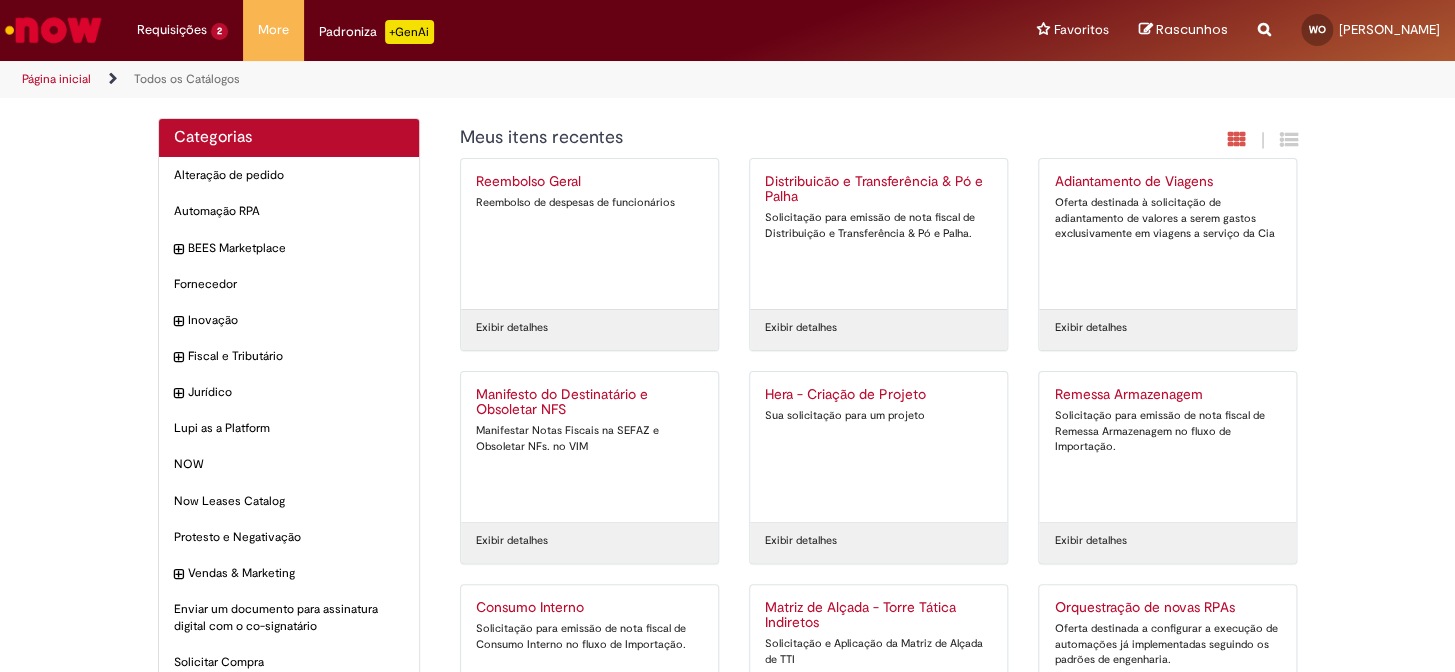 click on "Distribuicão e Transferência & Pó e Palha" at bounding box center (878, 190) 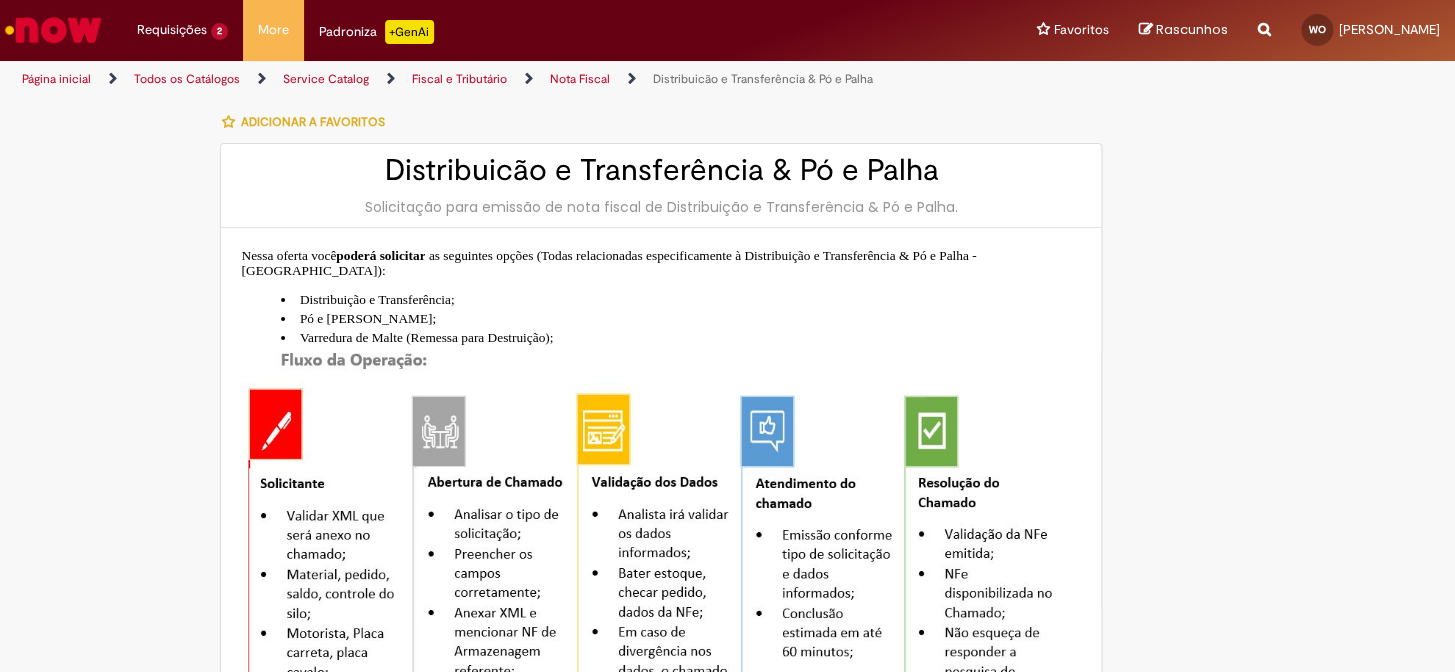 type on "**********" 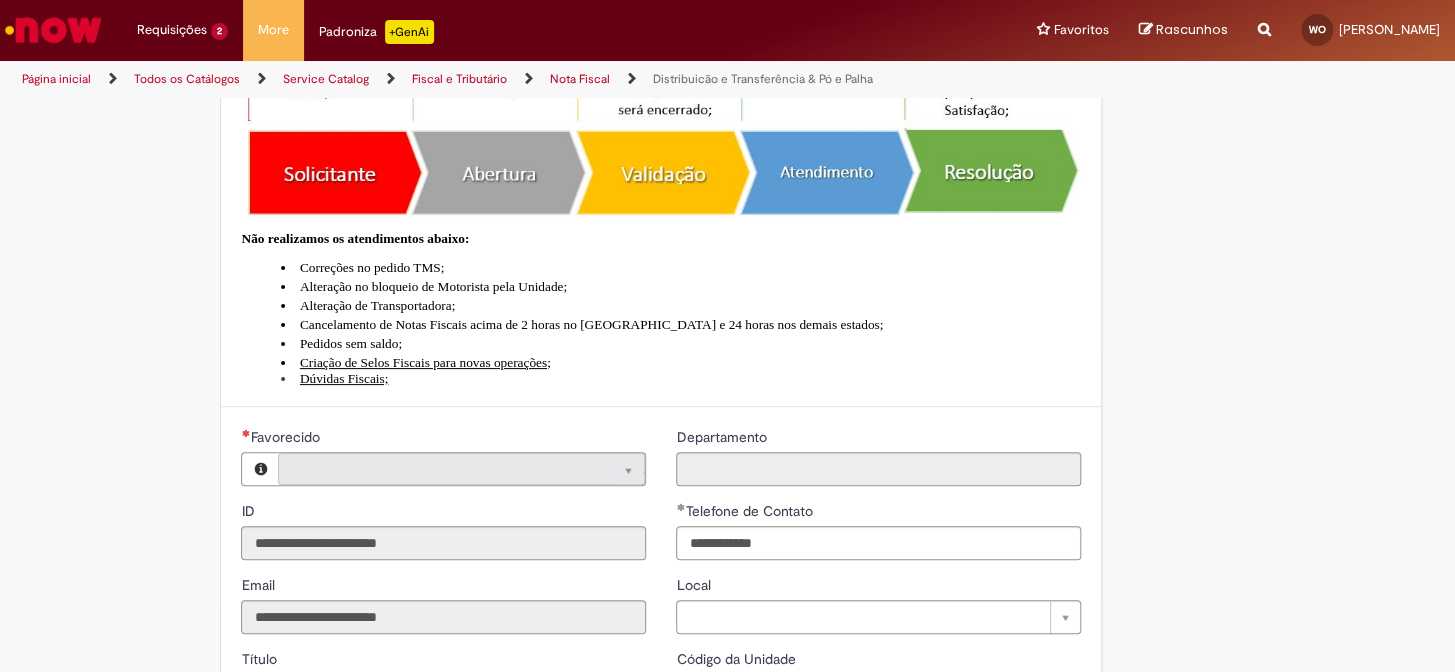 type on "**********" 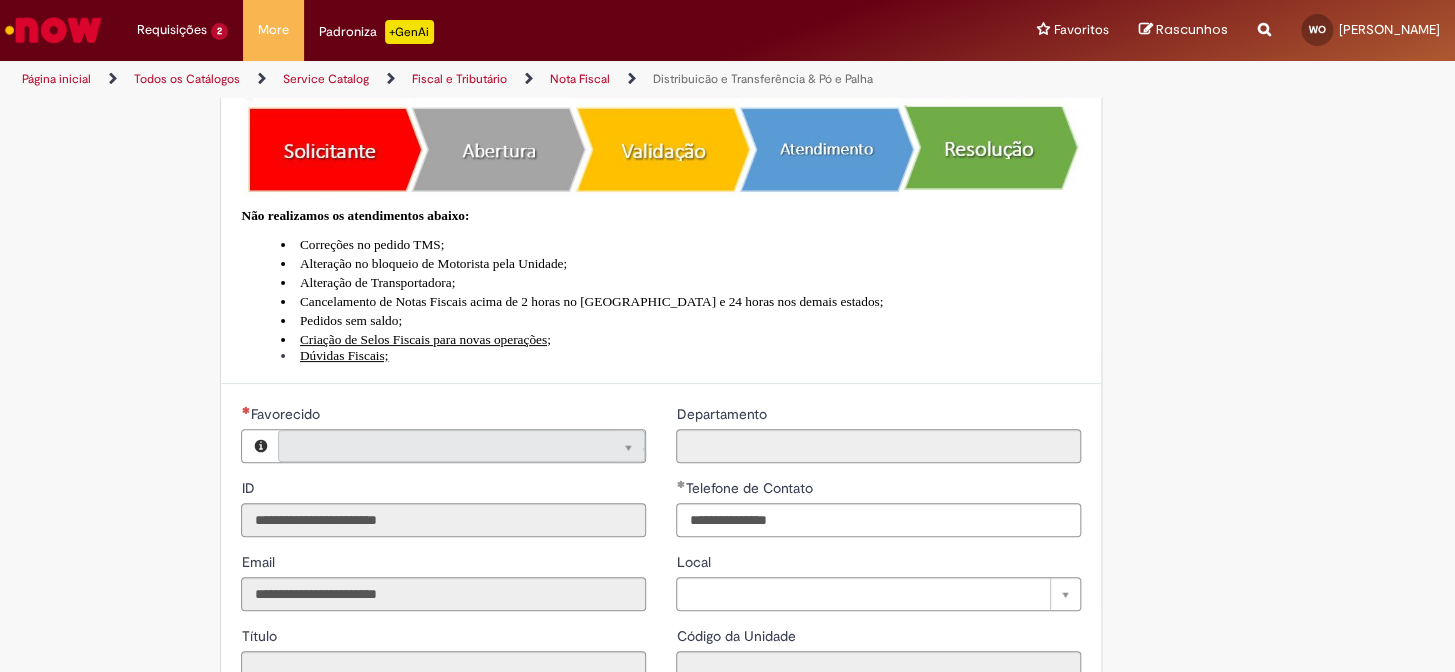type on "**********" 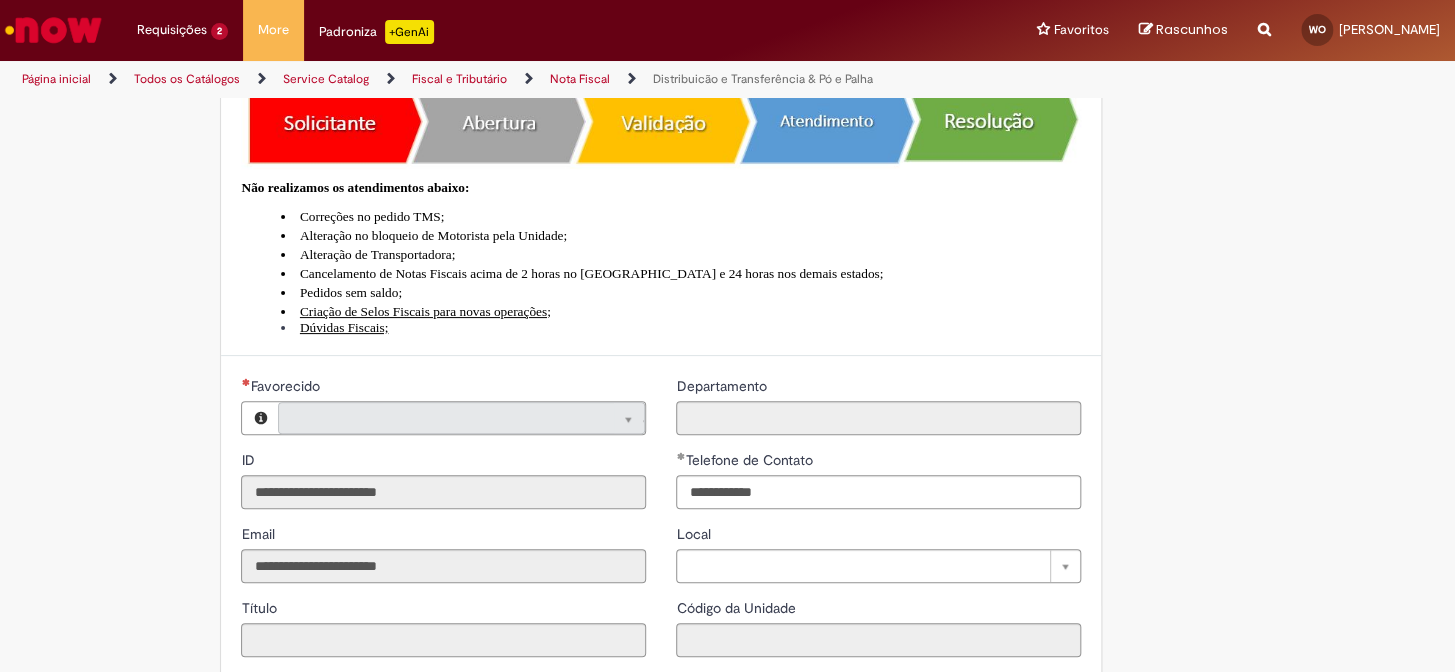 type on "**********" 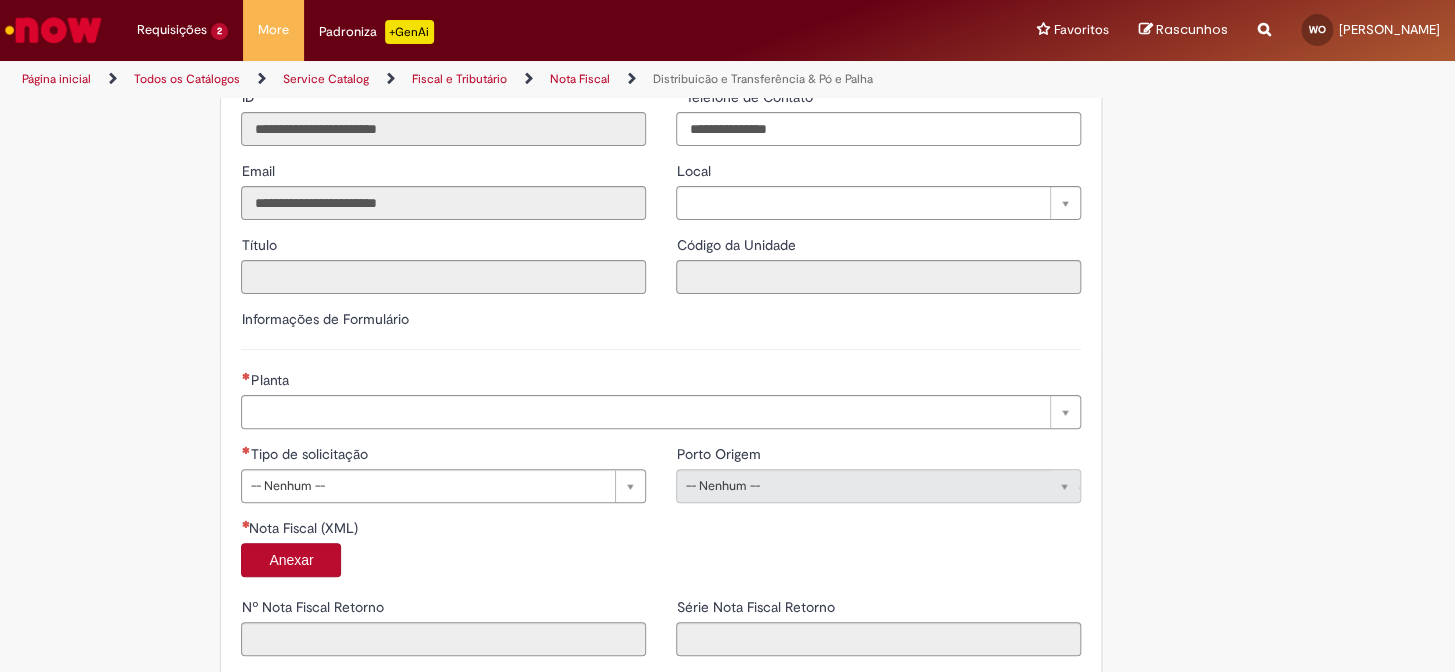 scroll, scrollTop: 1176, scrollLeft: 0, axis: vertical 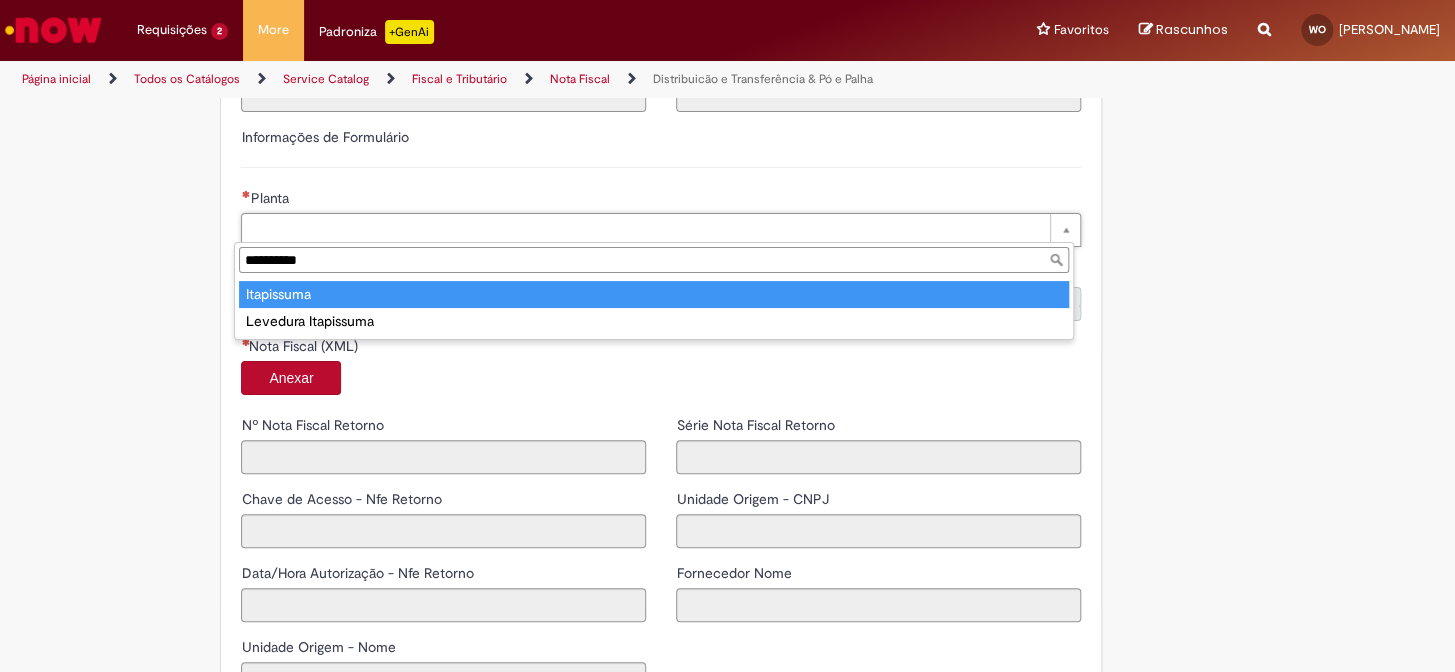 type on "**********" 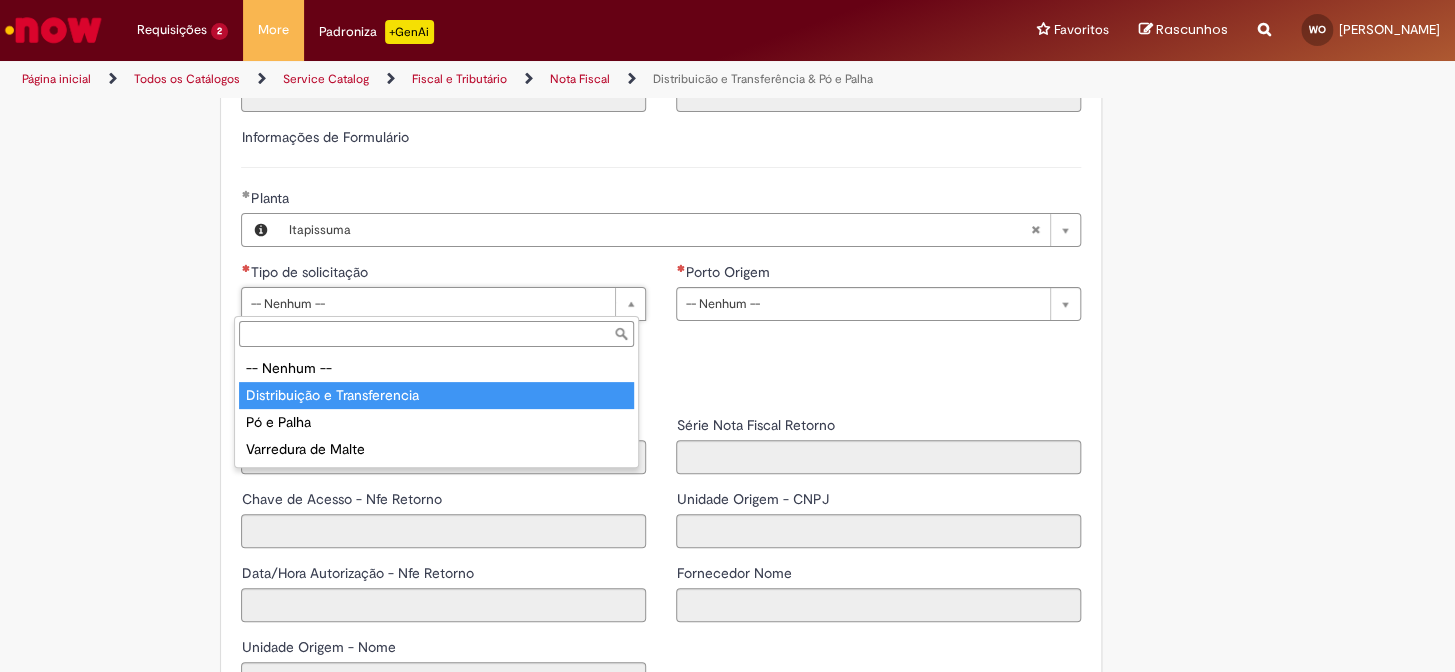 type on "**********" 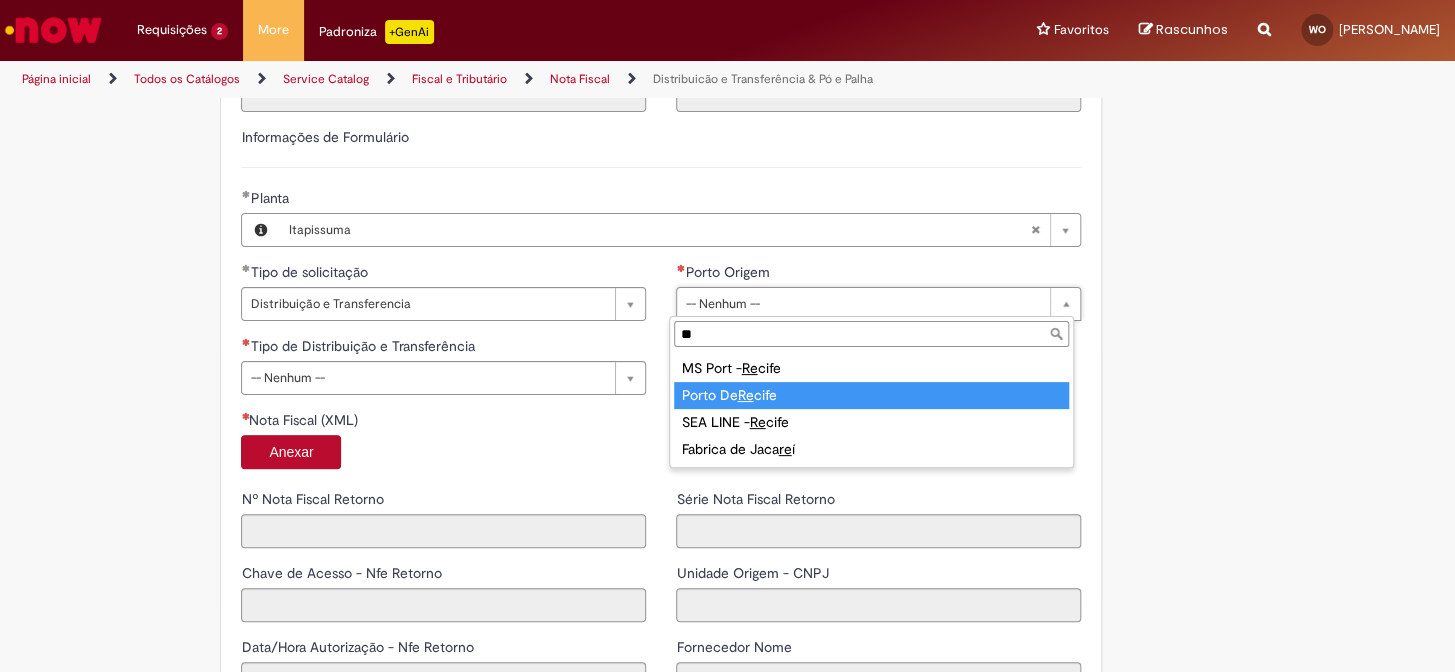 type on "**" 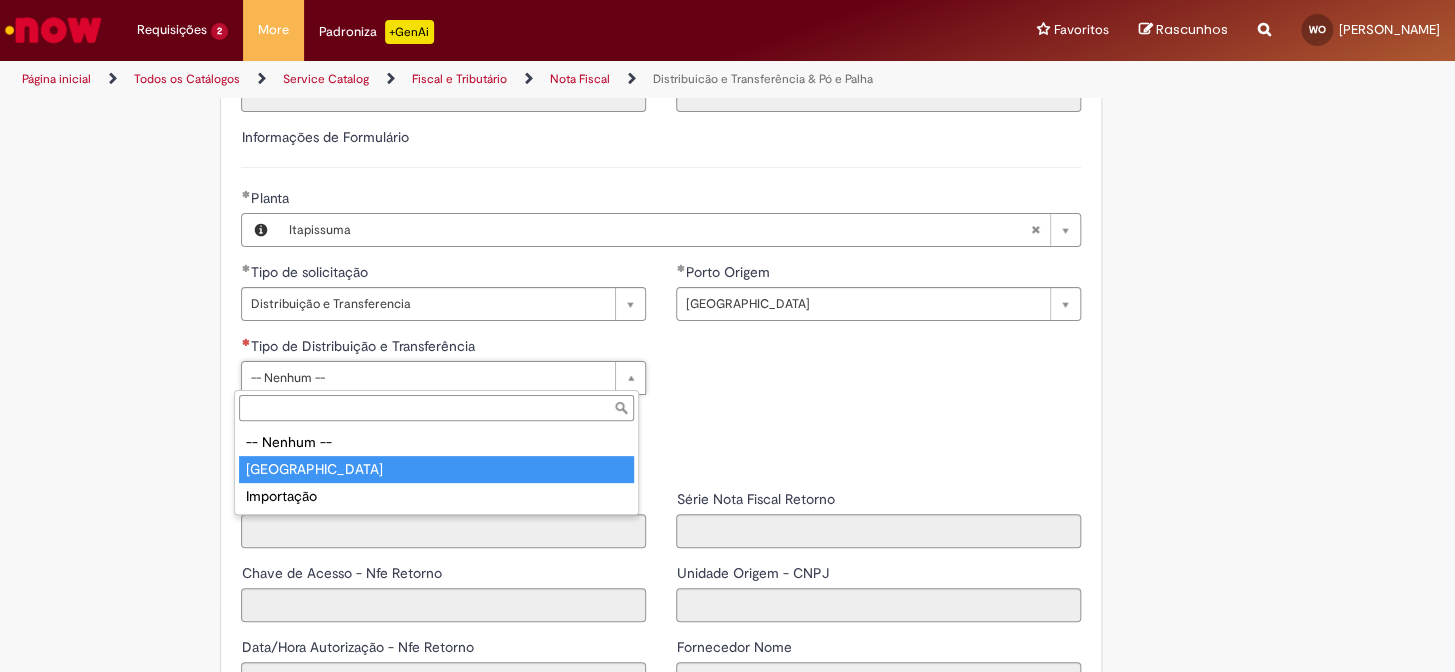 type on "*****" 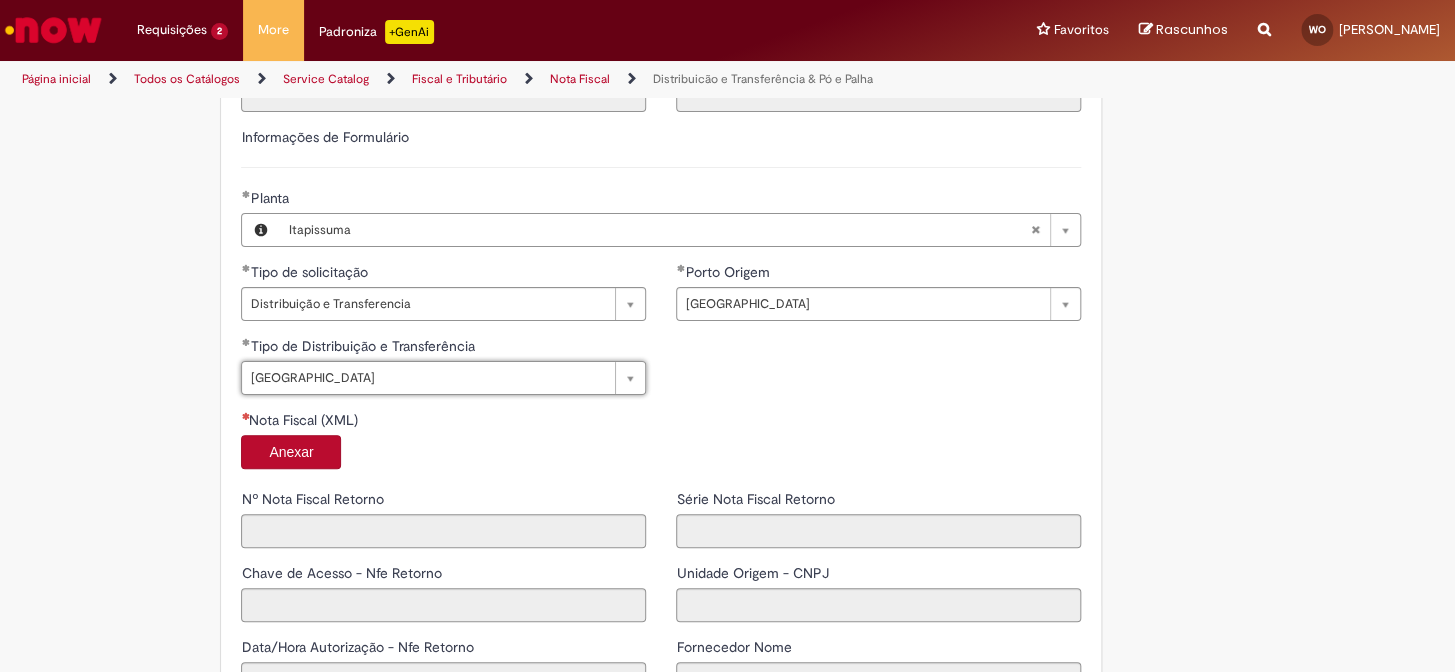 click on "Anexar" at bounding box center (291, 452) 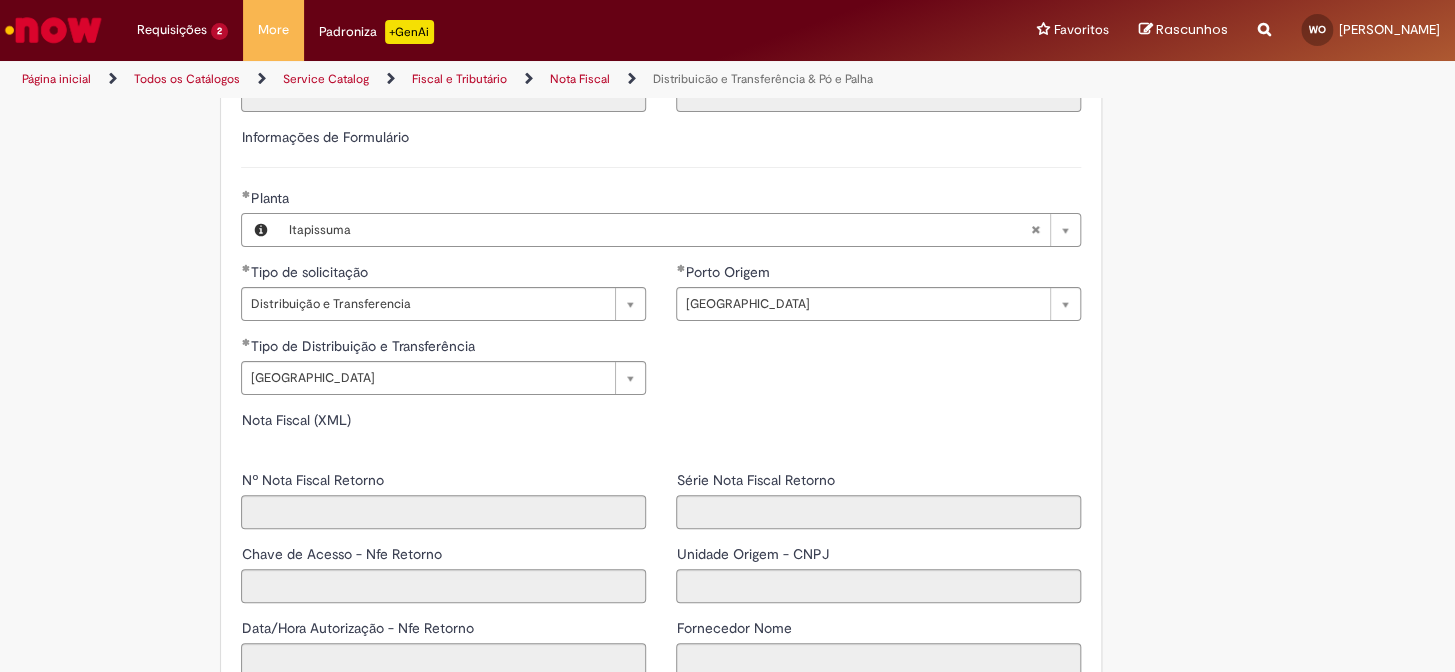 type on "*****" 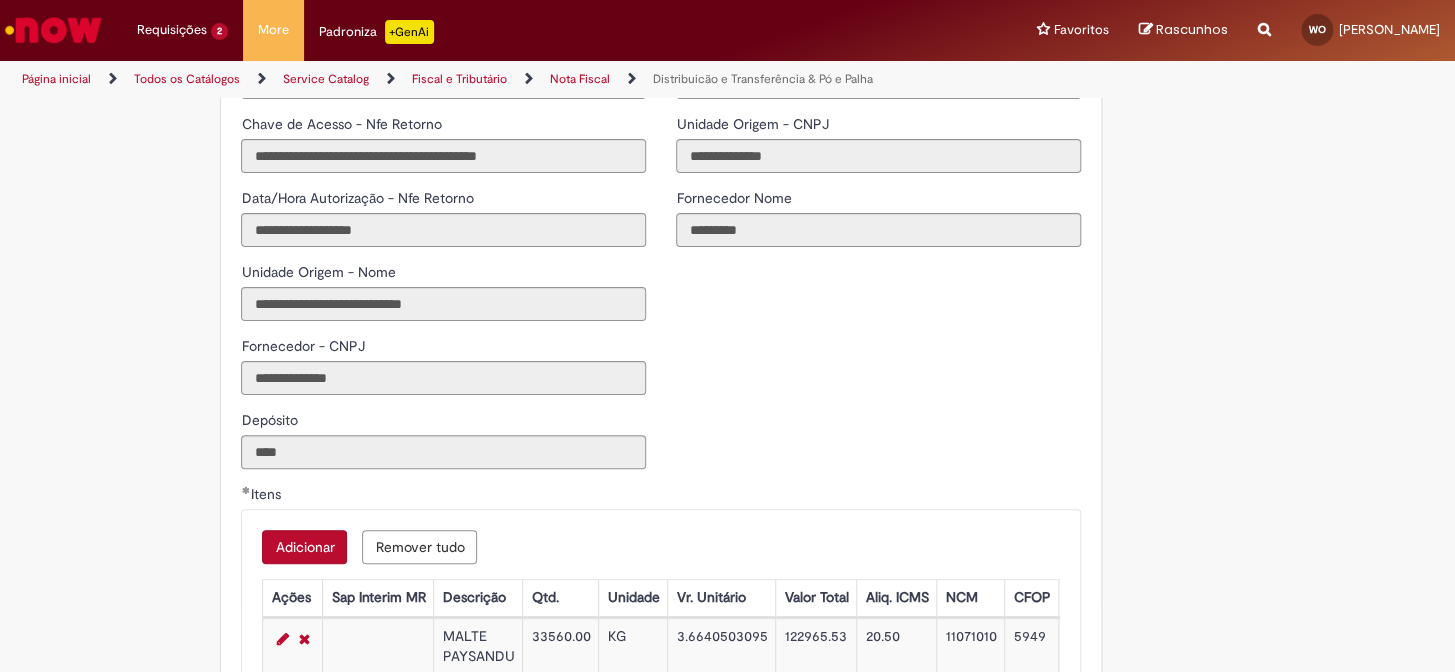 scroll, scrollTop: 1903, scrollLeft: 0, axis: vertical 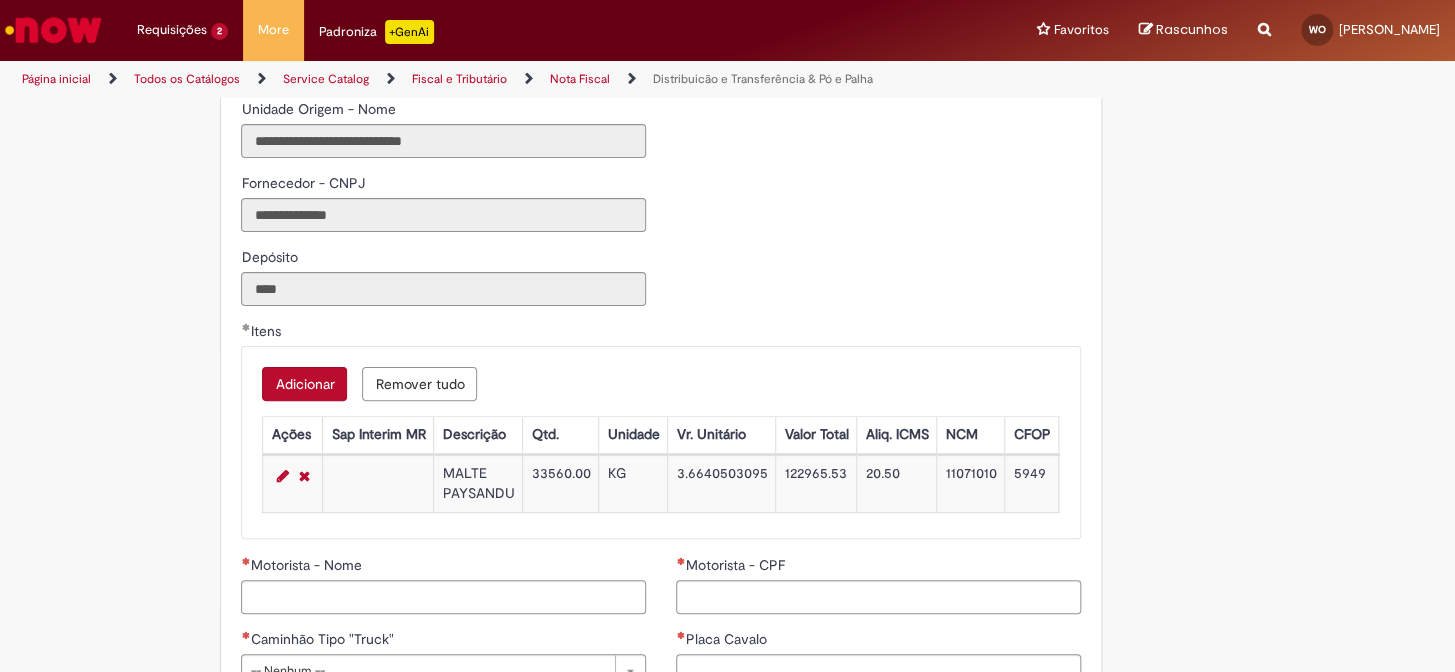 click at bounding box center [293, 484] 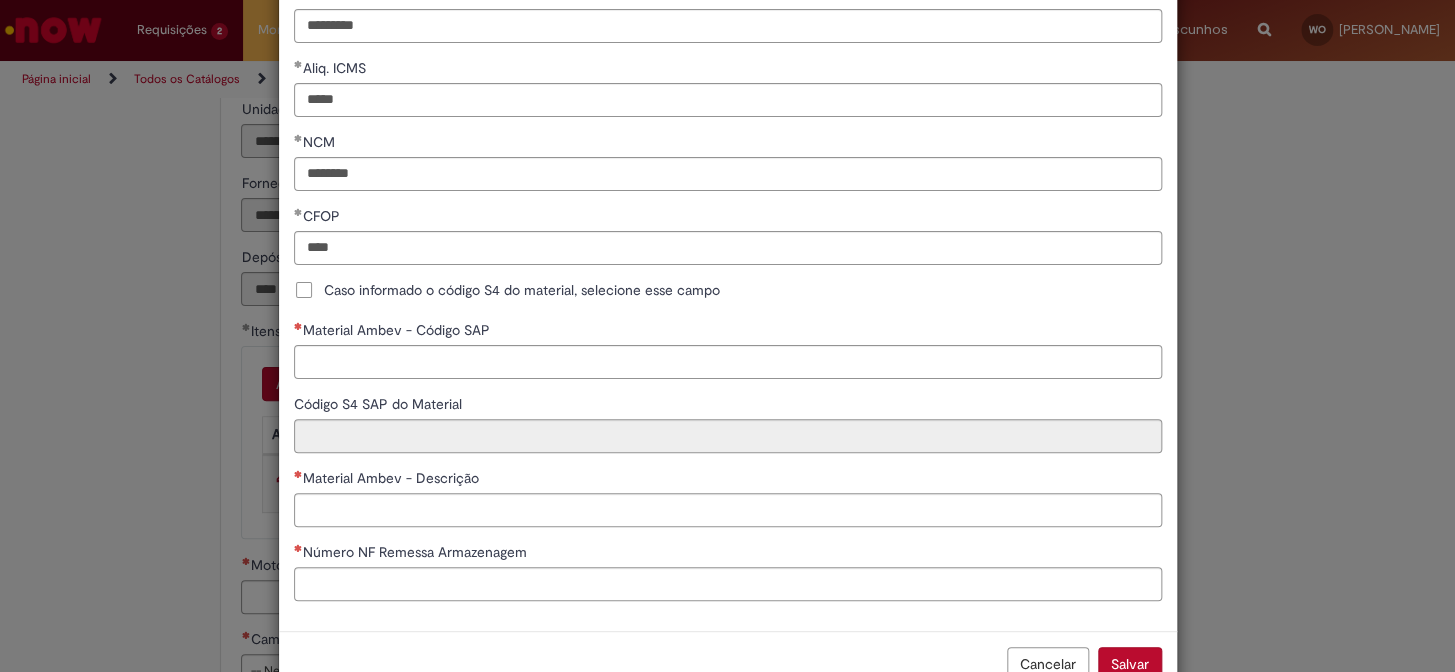 scroll, scrollTop: 454, scrollLeft: 0, axis: vertical 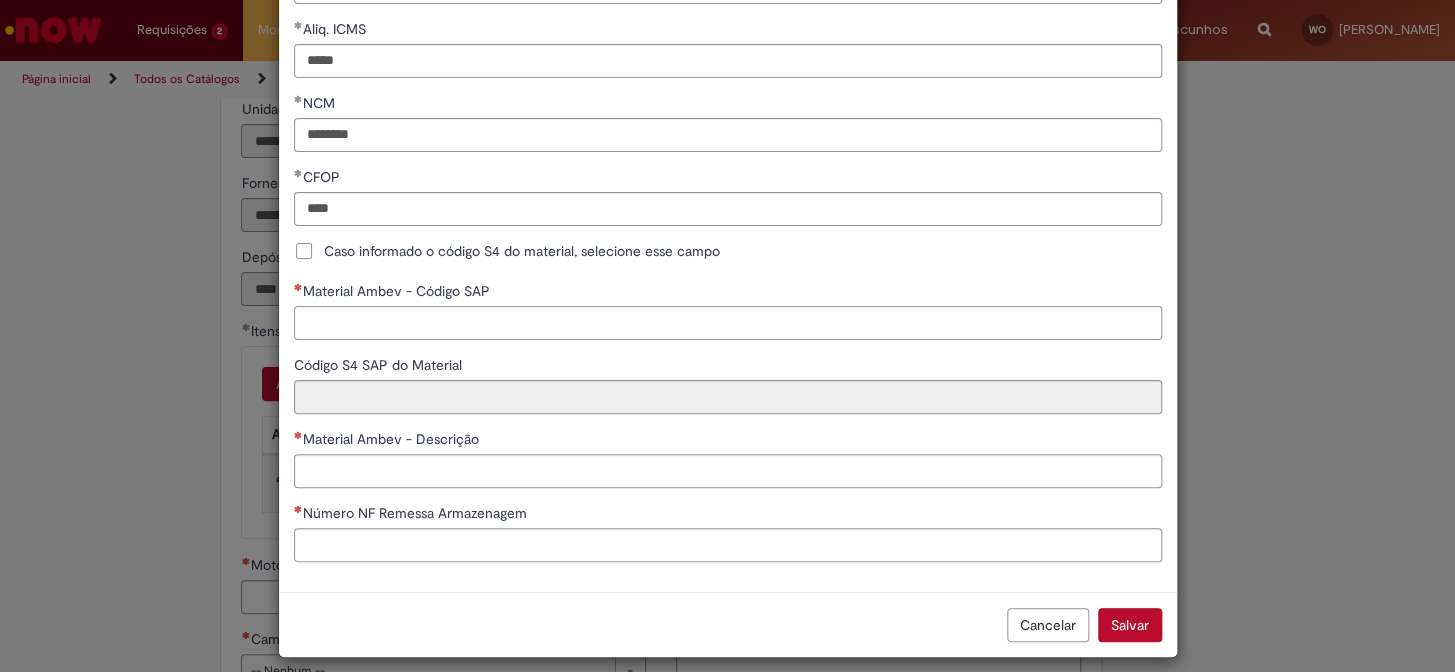 click on "Material Ambev - Código SAP" at bounding box center (728, 323) 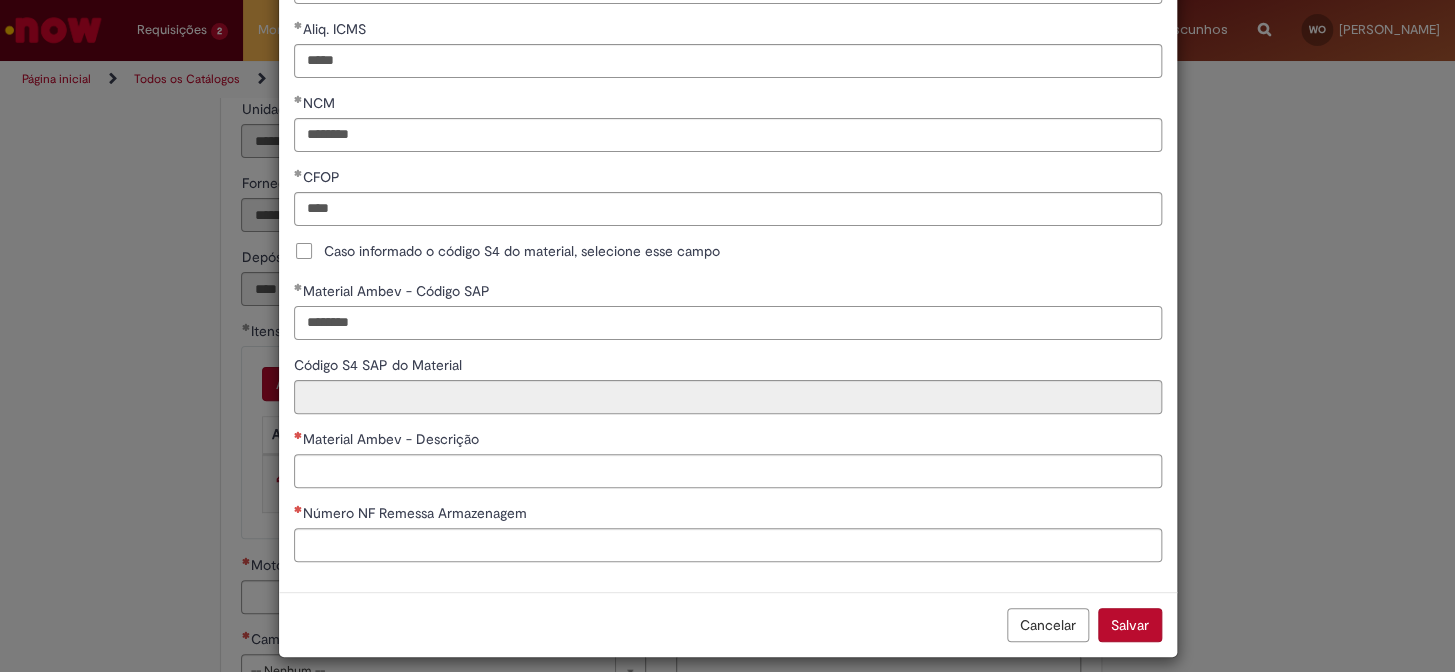 type on "********" 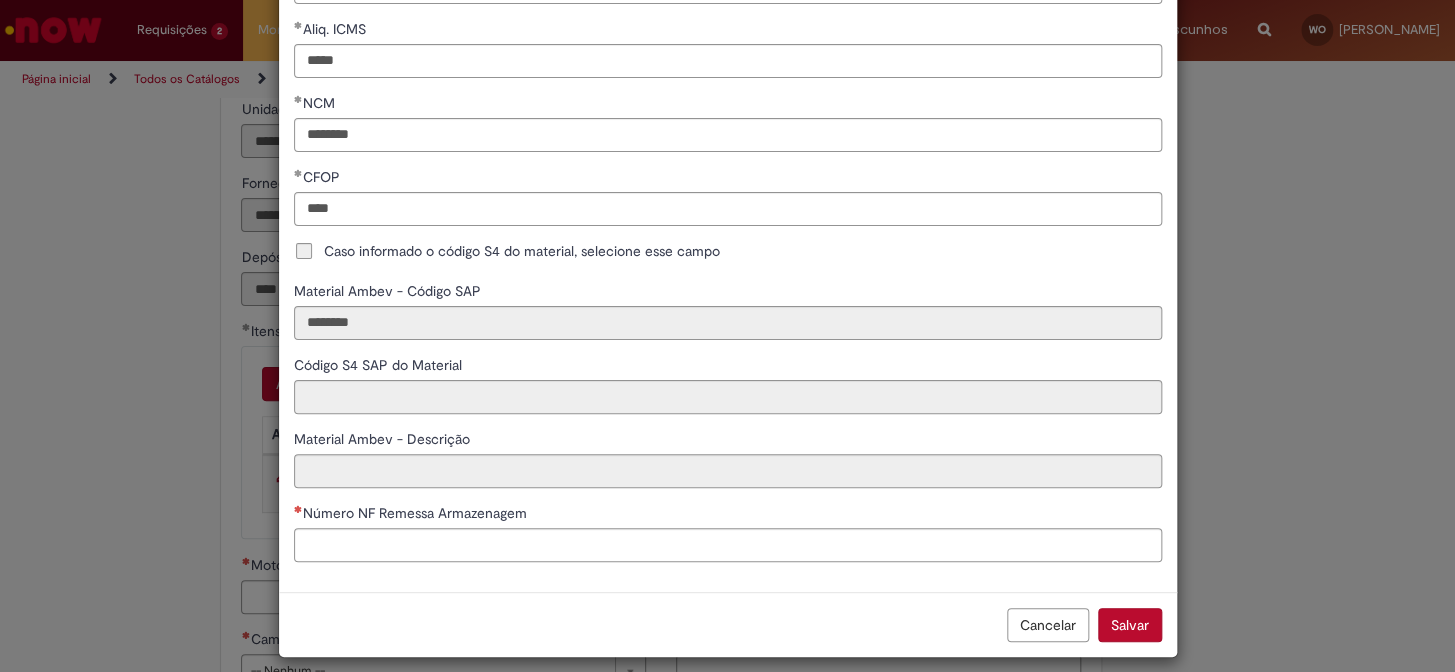 type on "**********" 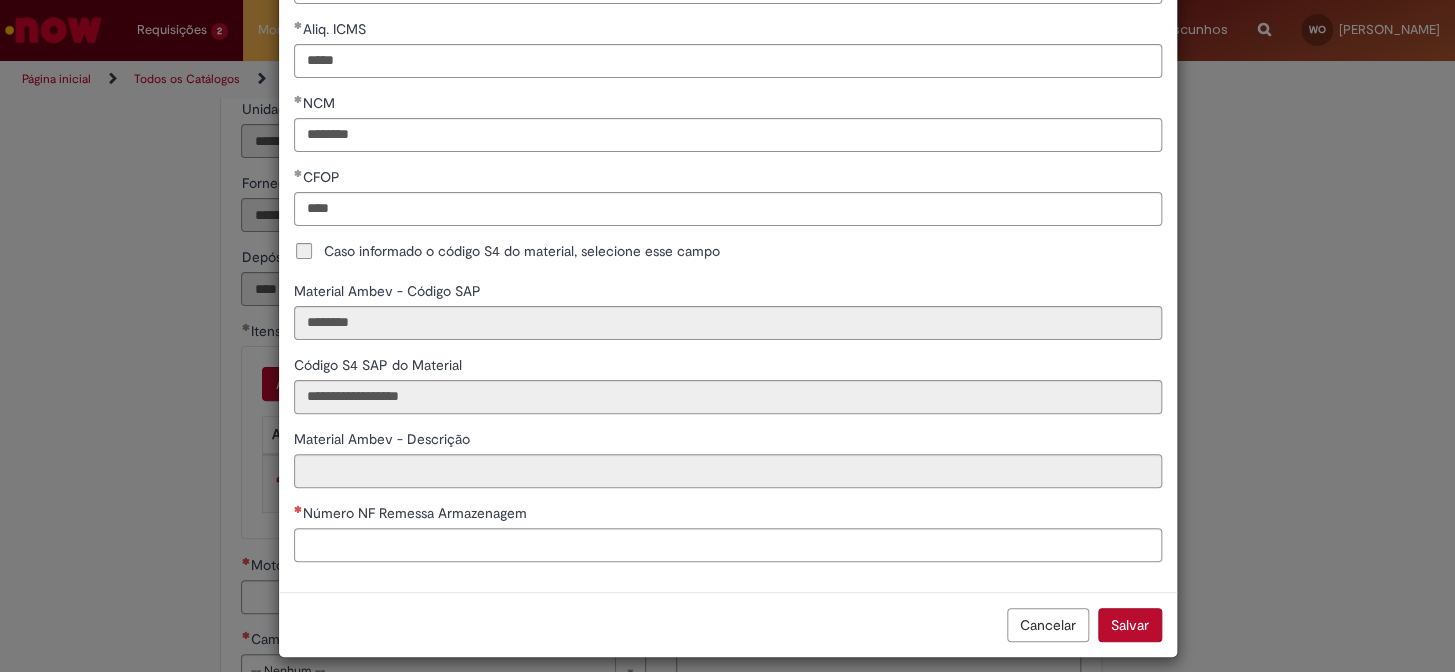 type on "**********" 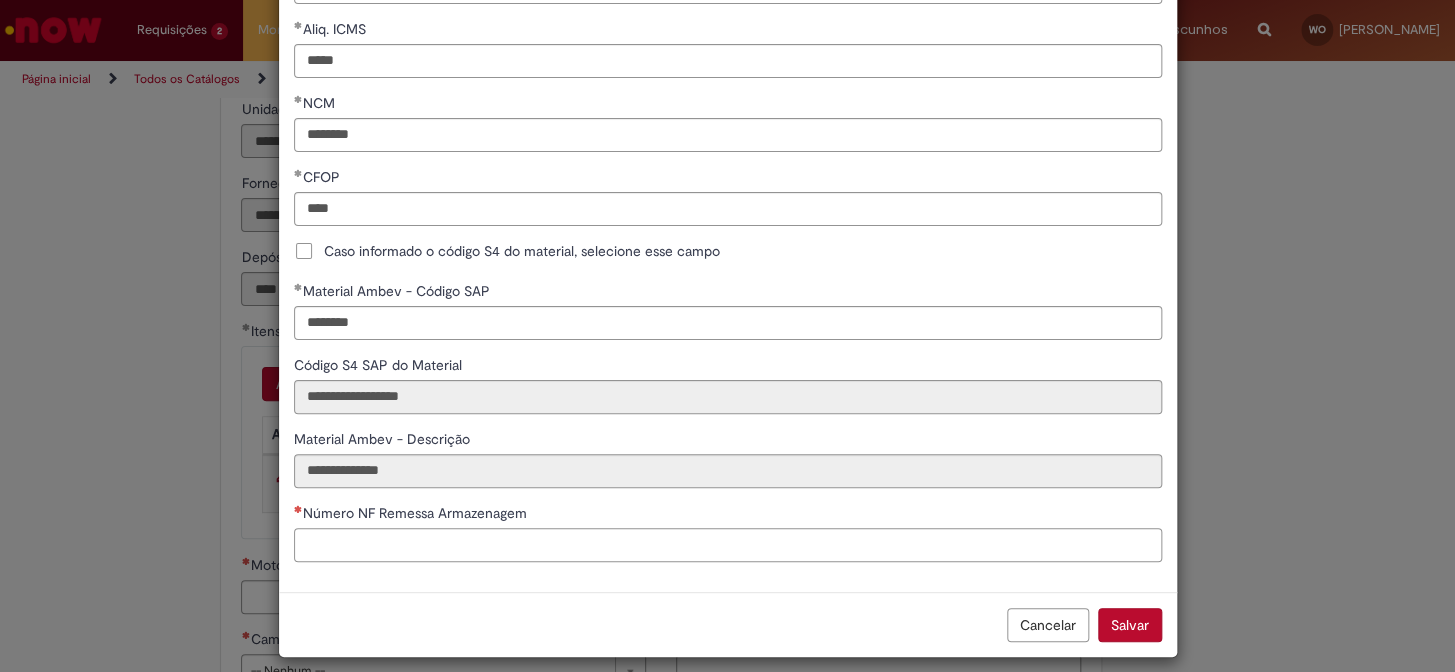 click on "Número NF Remessa Armazenagem" at bounding box center [728, 545] 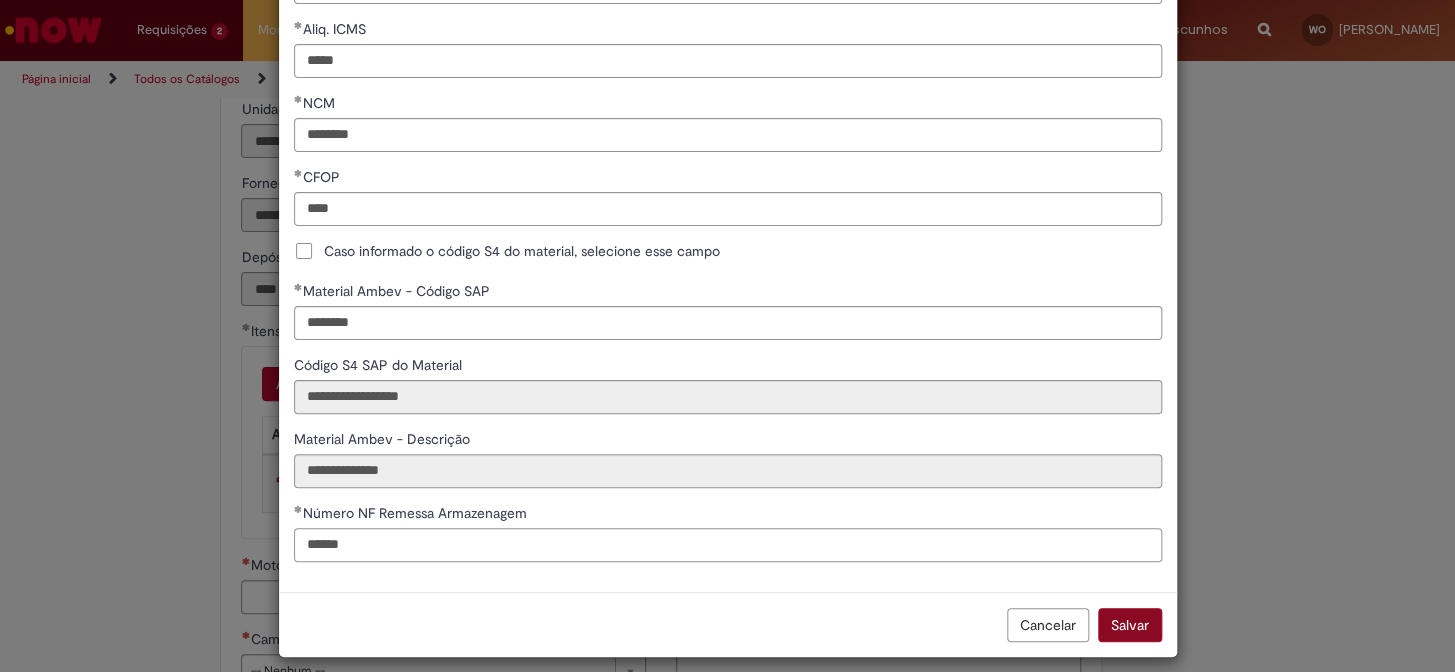 type on "******" 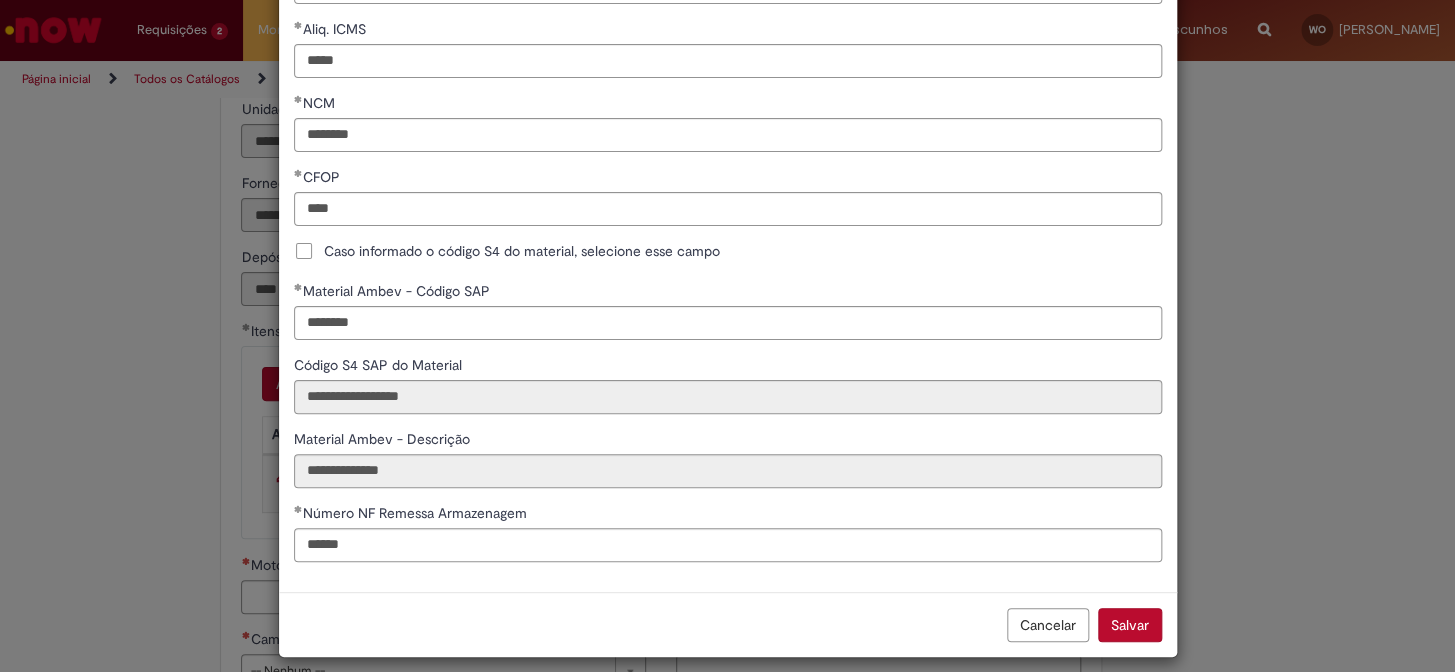 click on "Salvar" at bounding box center (1130, 625) 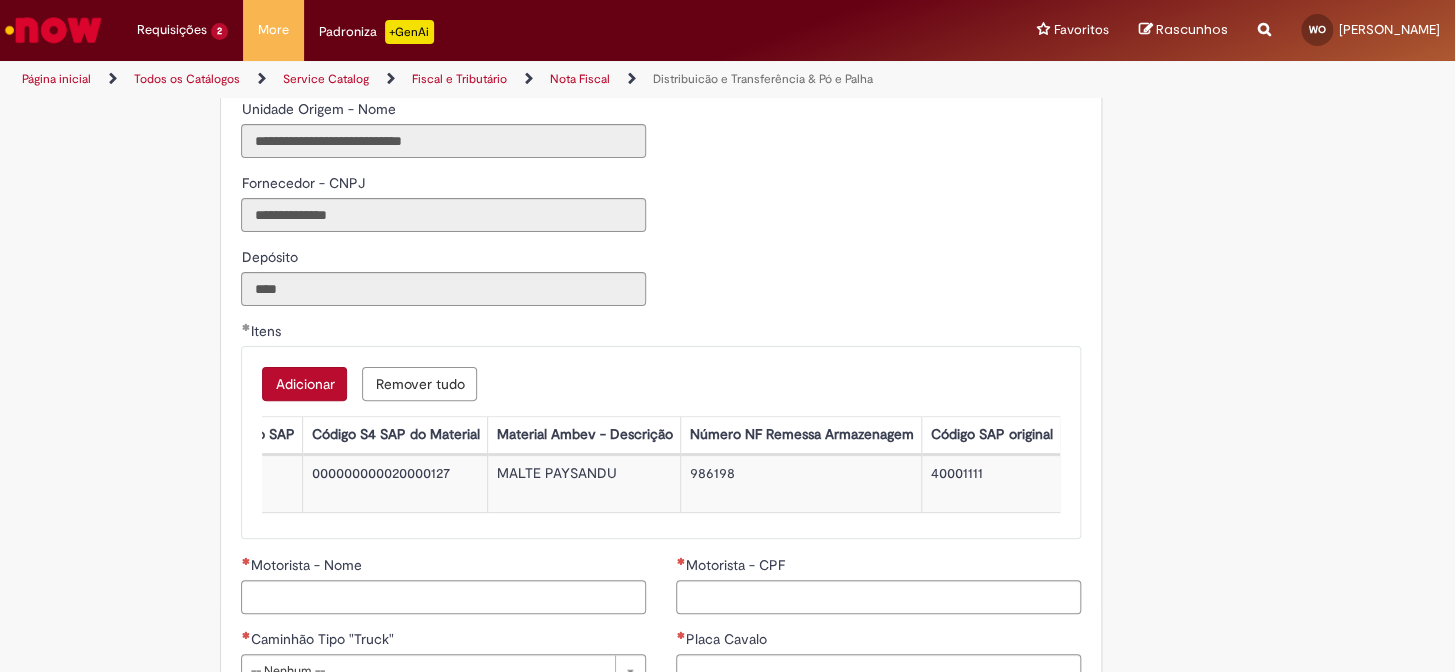 scroll, scrollTop: 0, scrollLeft: 0, axis: both 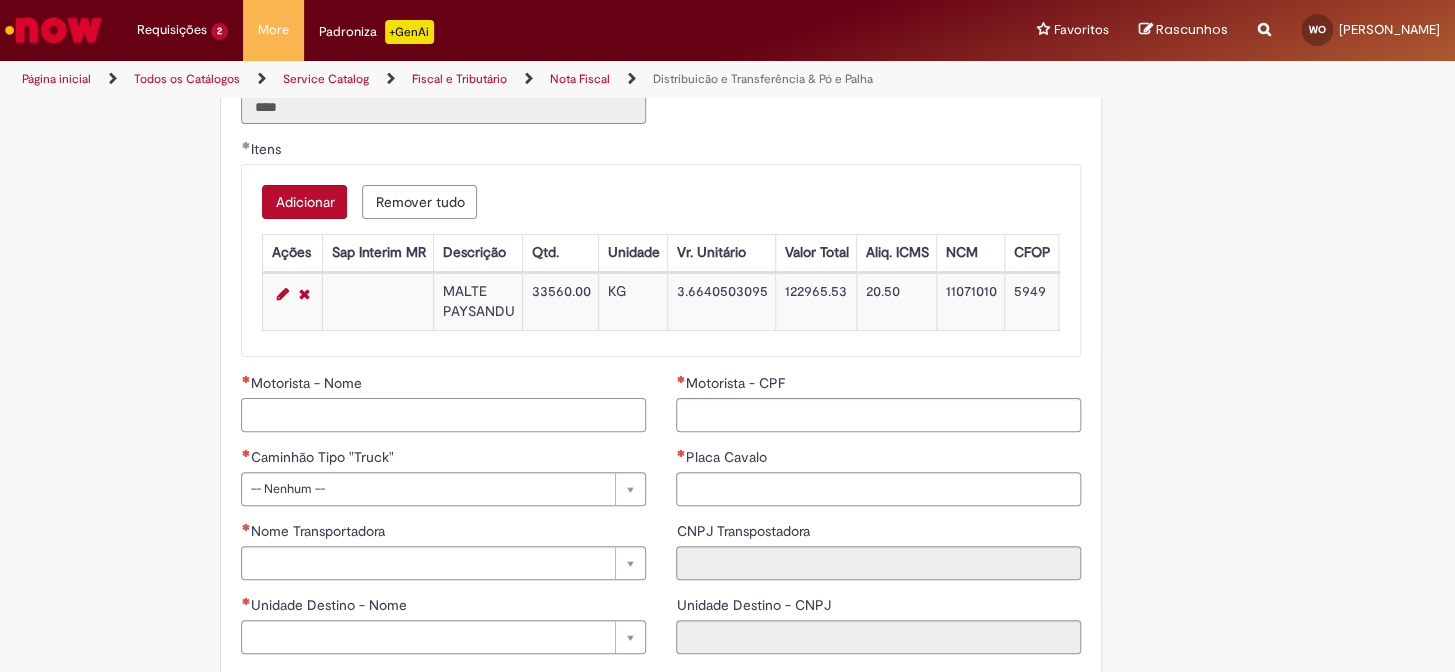 click on "Motorista - Nome" at bounding box center [443, 415] 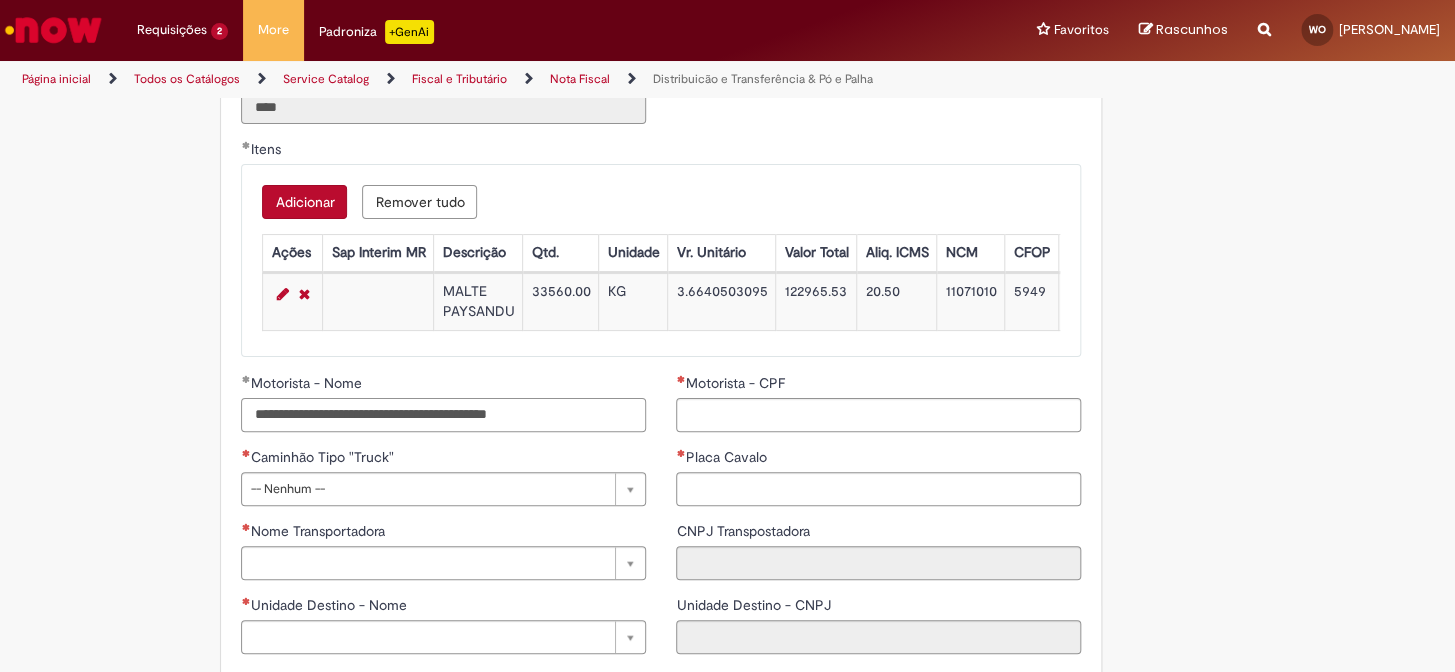 click on "**********" at bounding box center [443, 415] 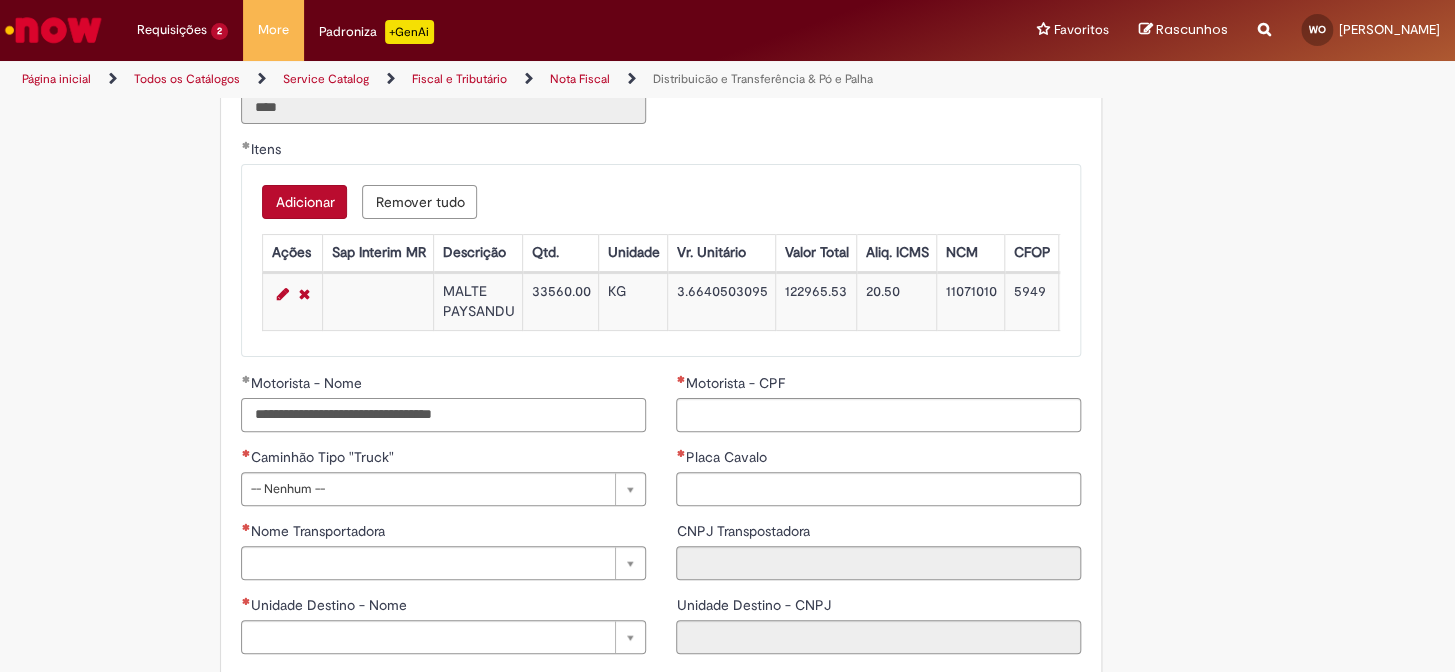 type on "**********" 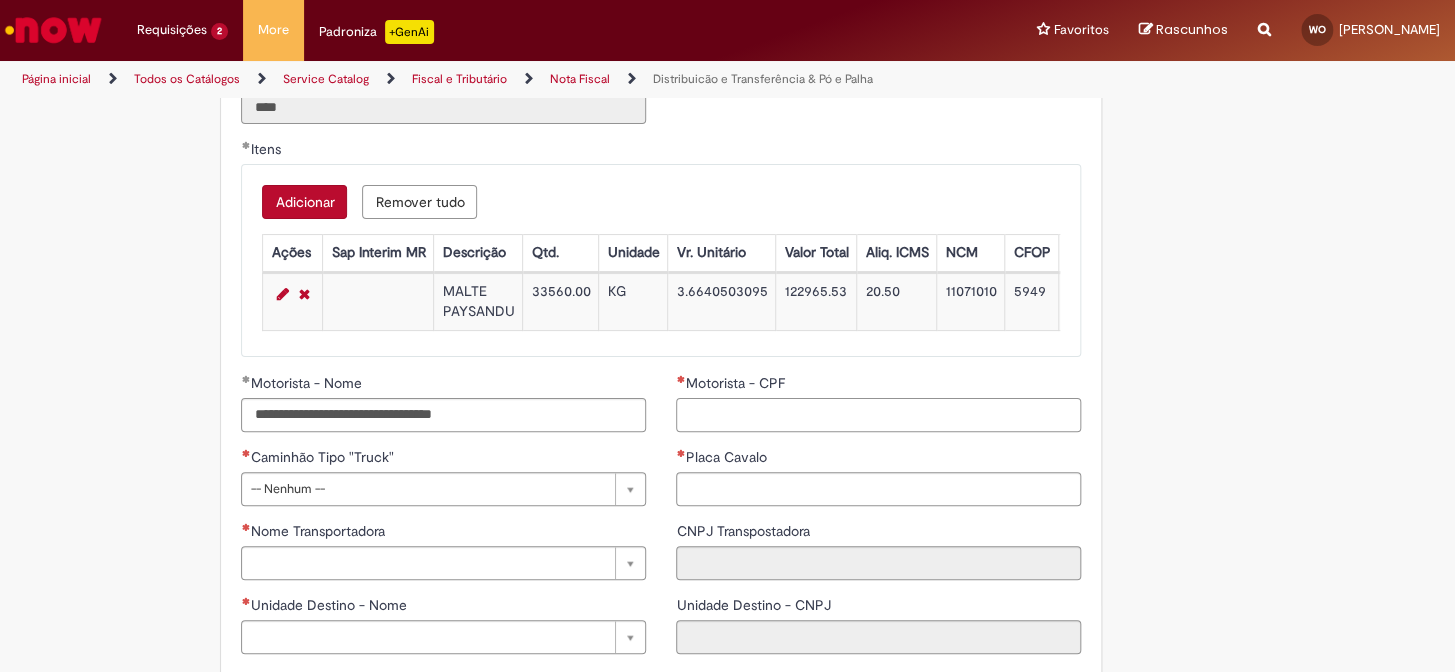 click on "Motorista - CPF" at bounding box center [878, 415] 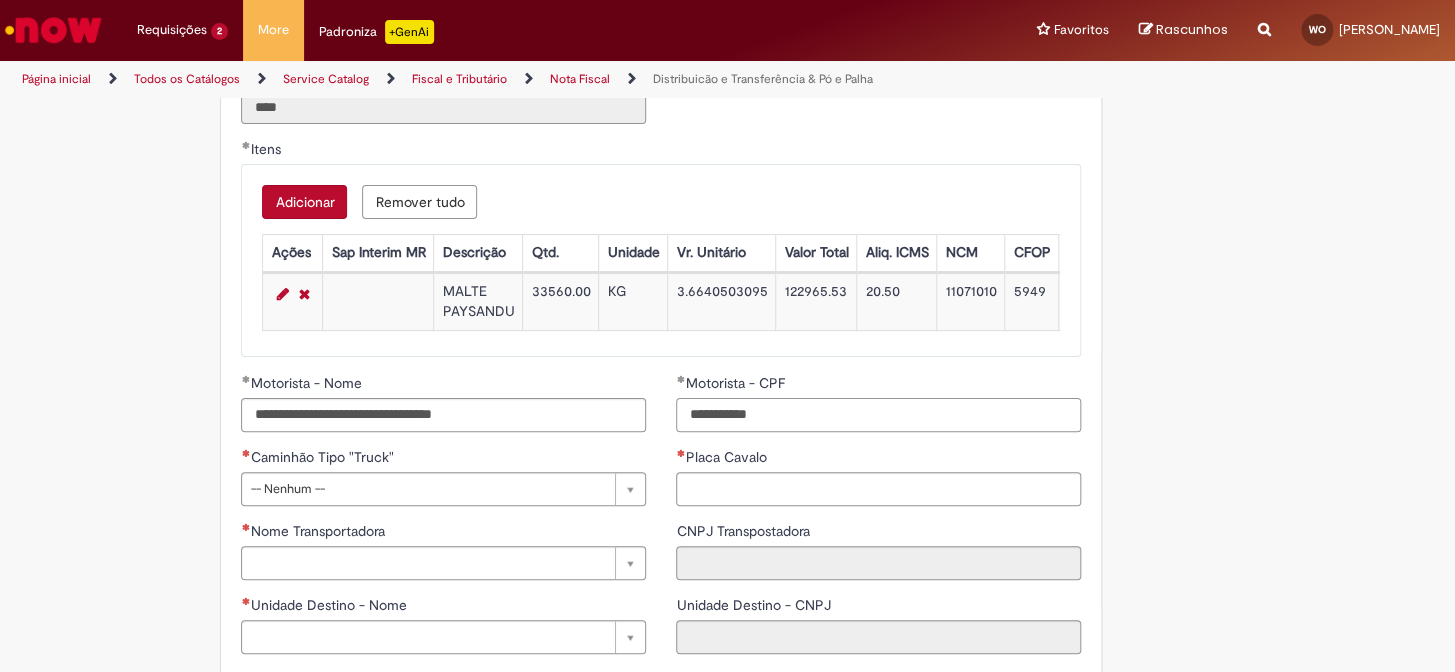 type on "**********" 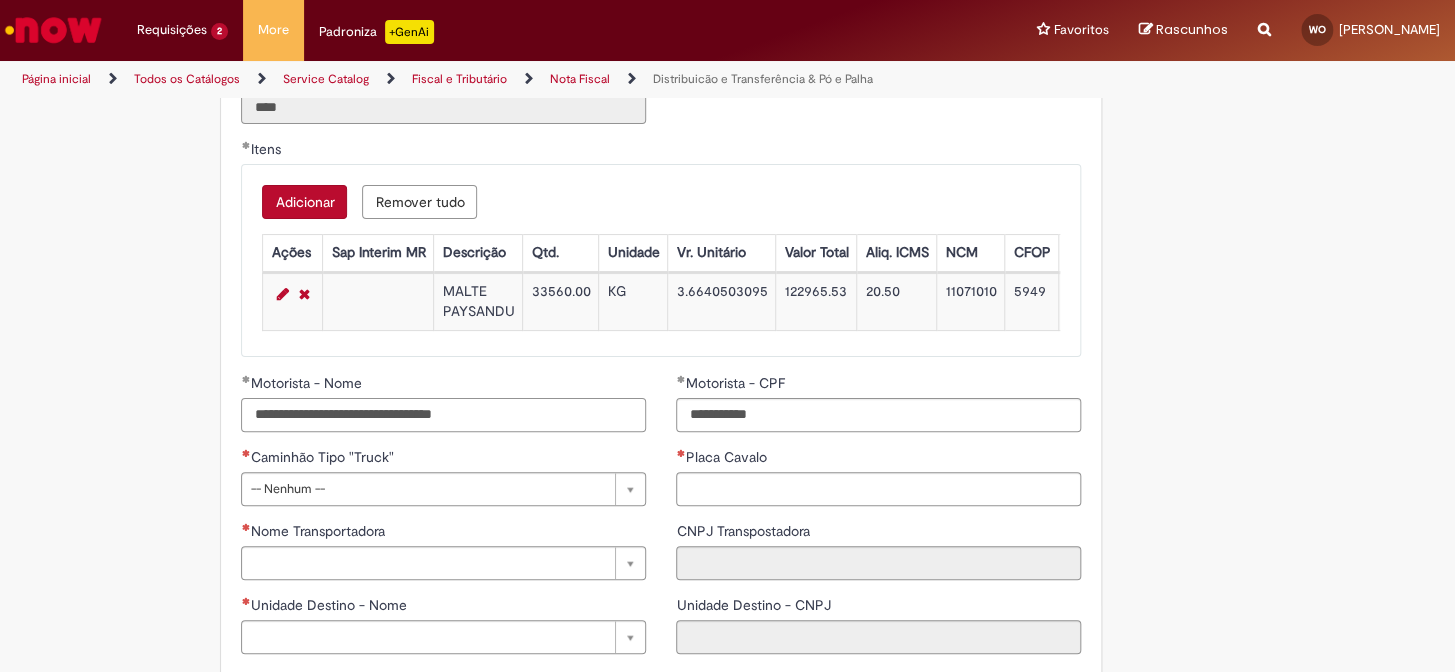 drag, startPoint x: 522, startPoint y: 425, endPoint x: 499, endPoint y: 429, distance: 23.345236 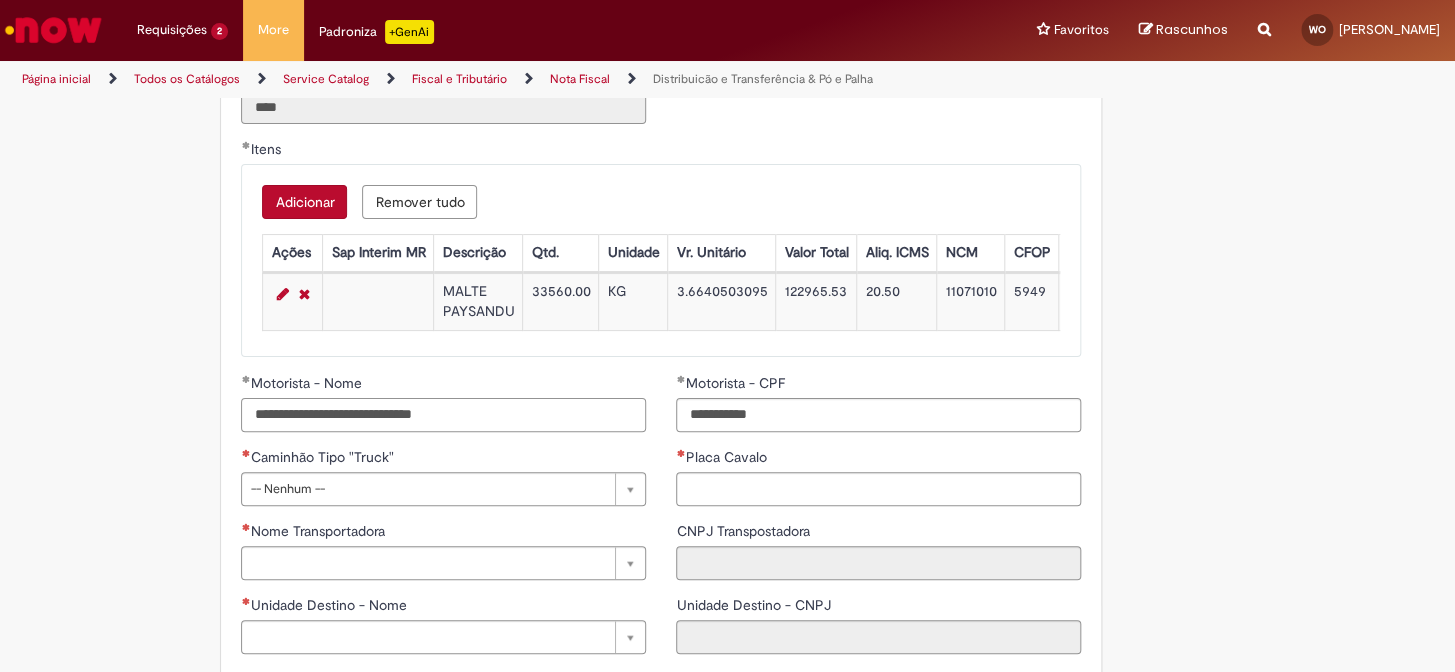 scroll, scrollTop: 2176, scrollLeft: 0, axis: vertical 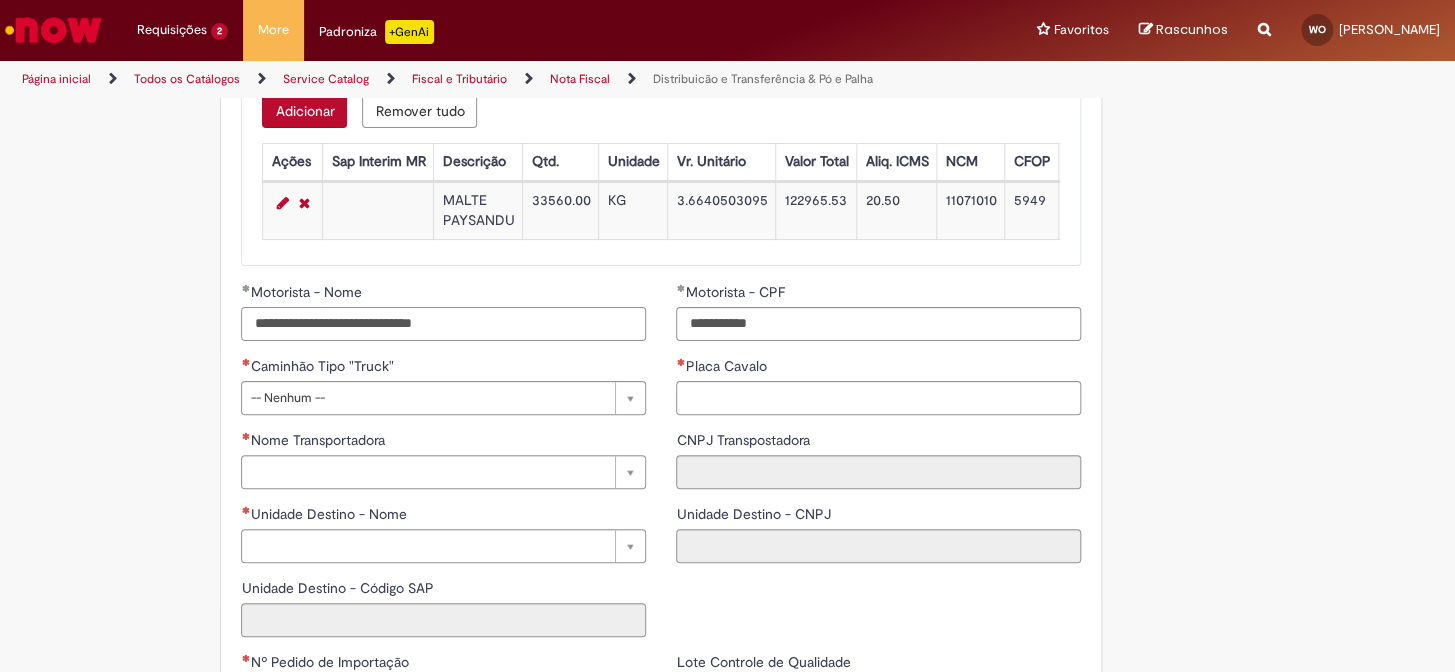 type on "**********" 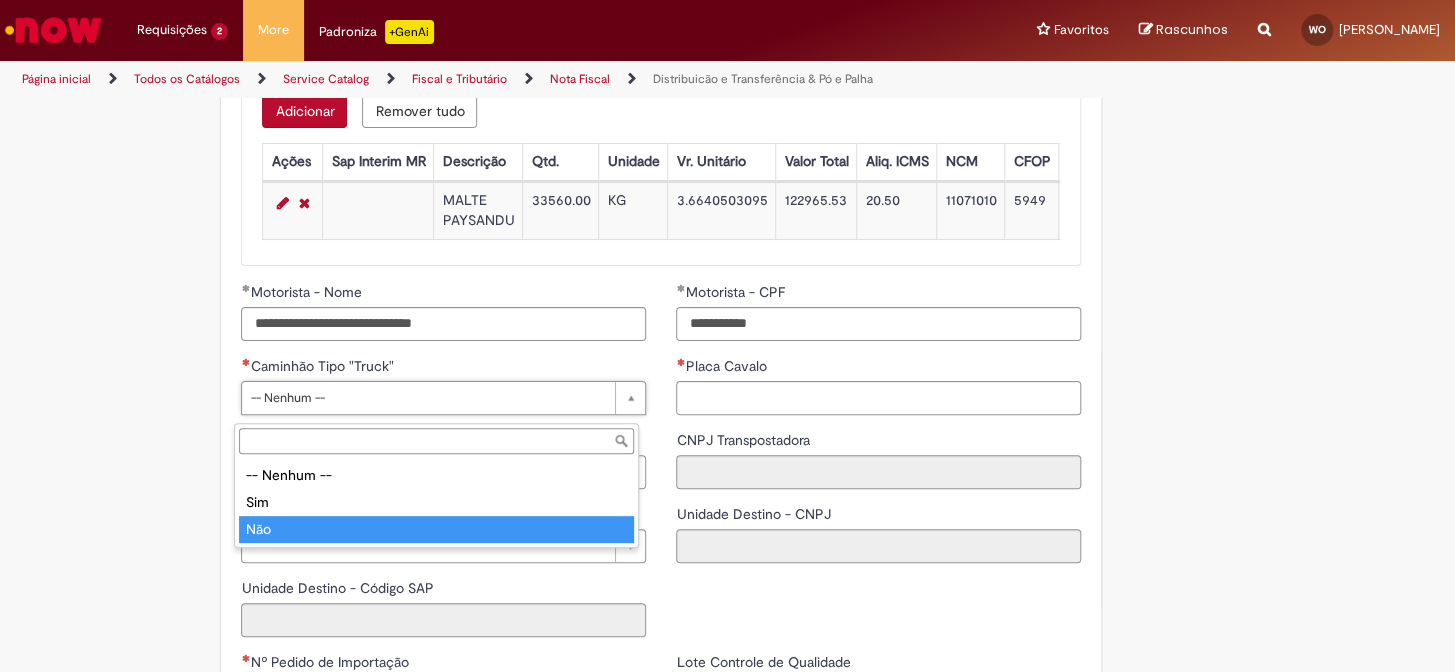 type on "***" 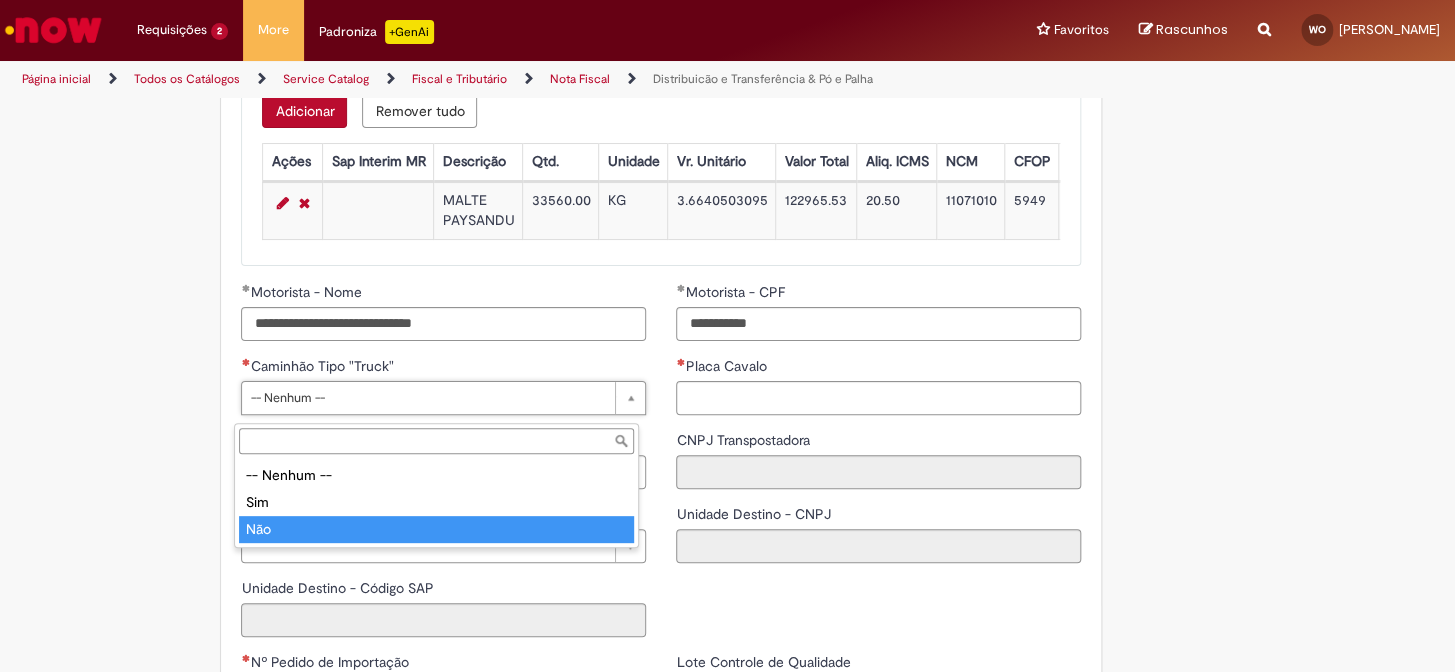 select on "**" 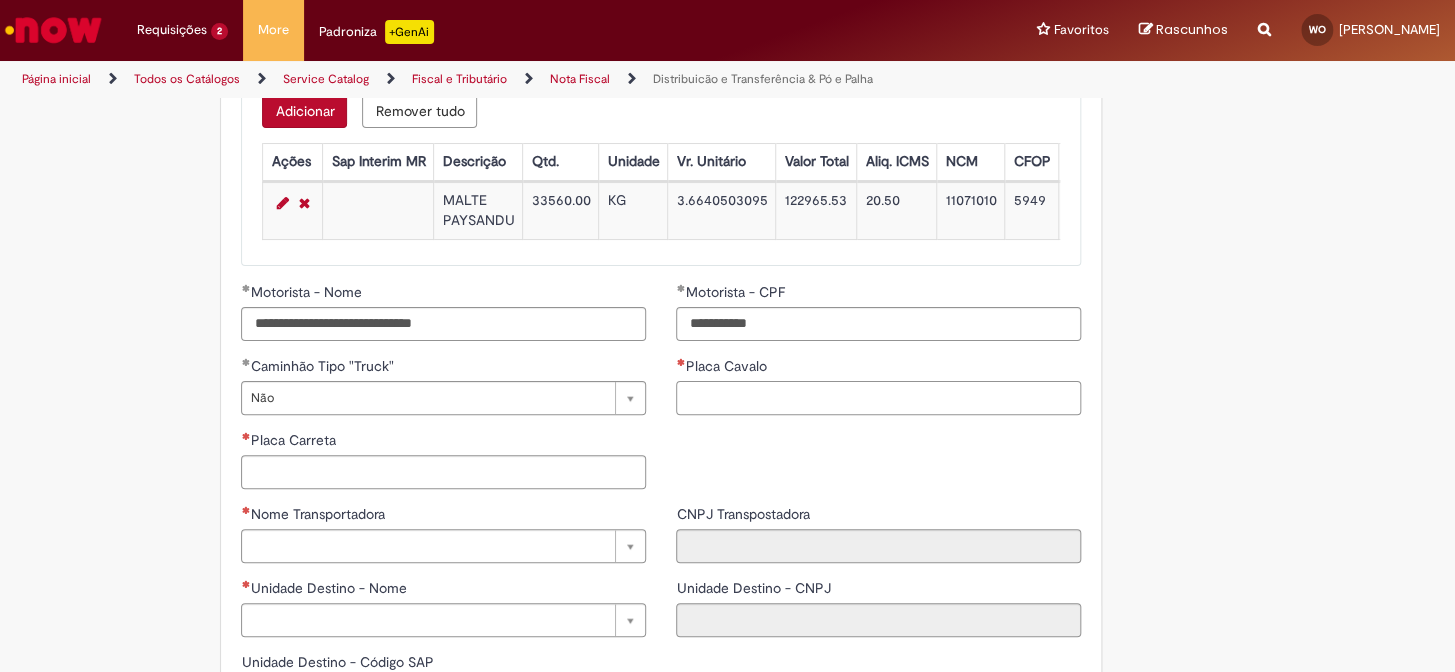click on "Placa Cavalo" at bounding box center [878, 398] 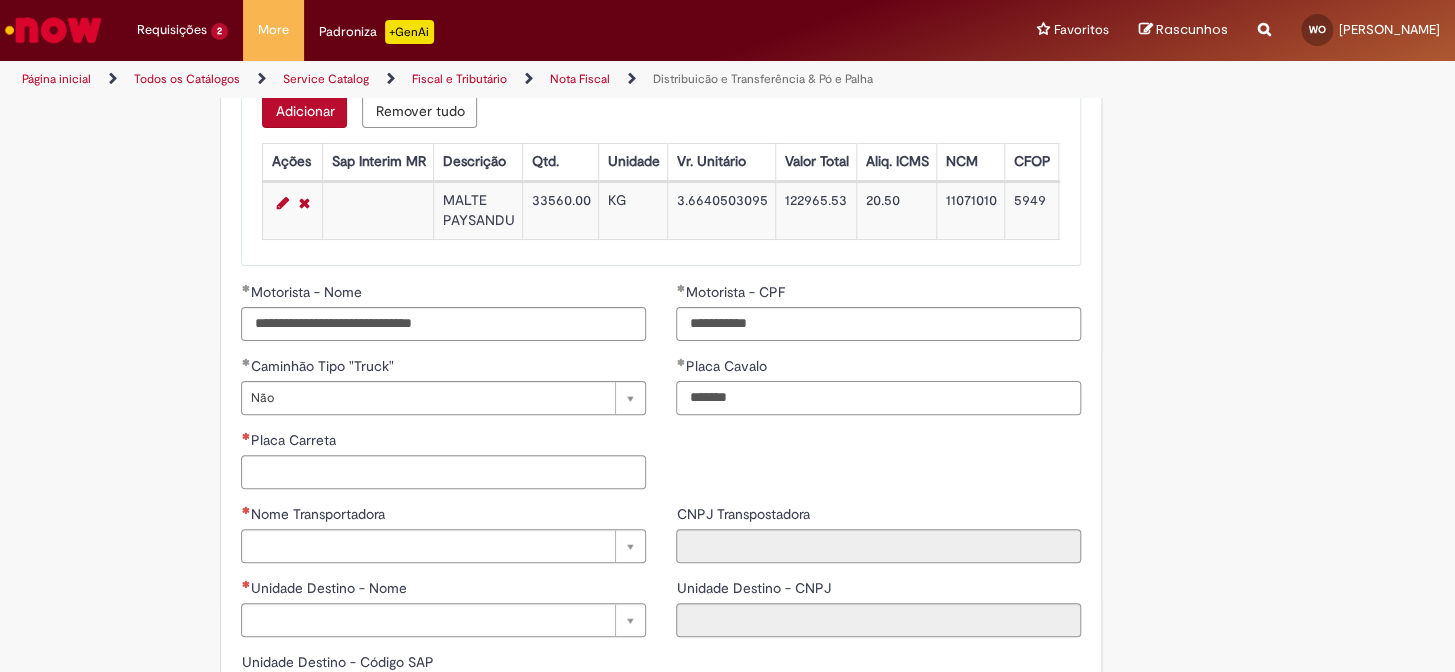 type on "*******" 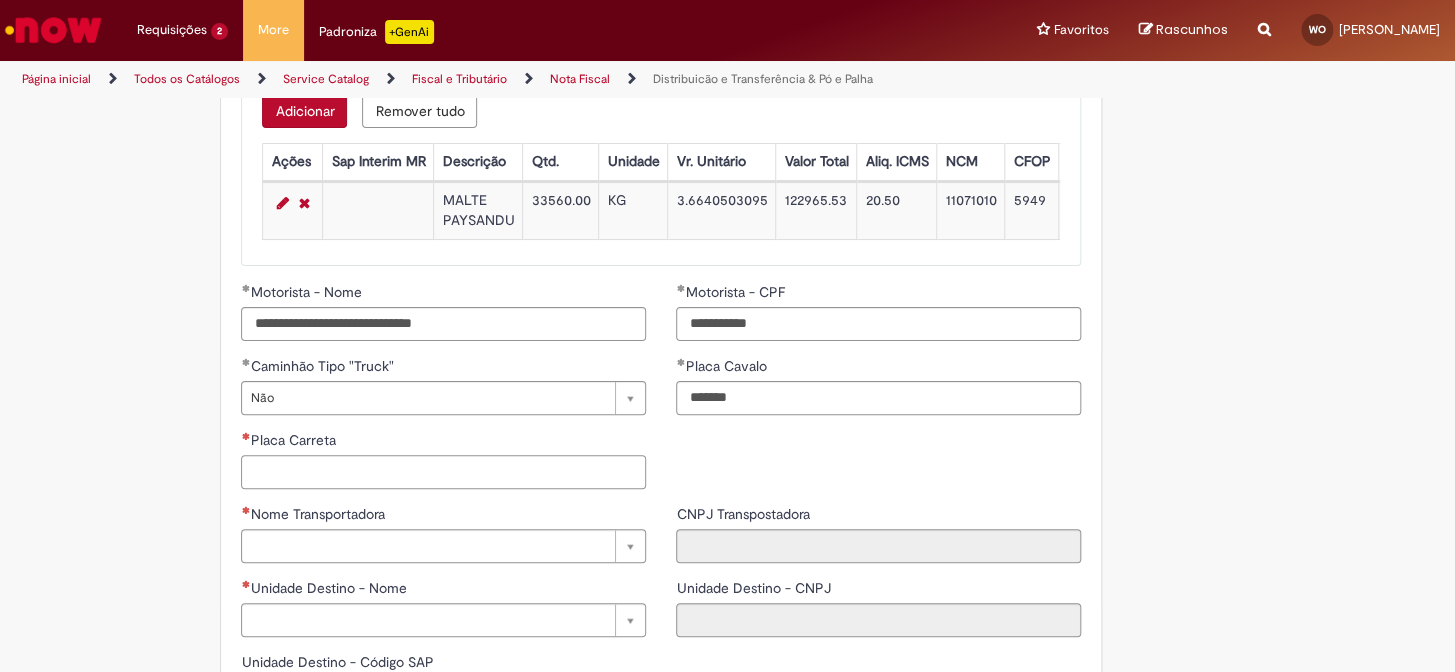 click on "Placa Carreta" at bounding box center [443, 472] 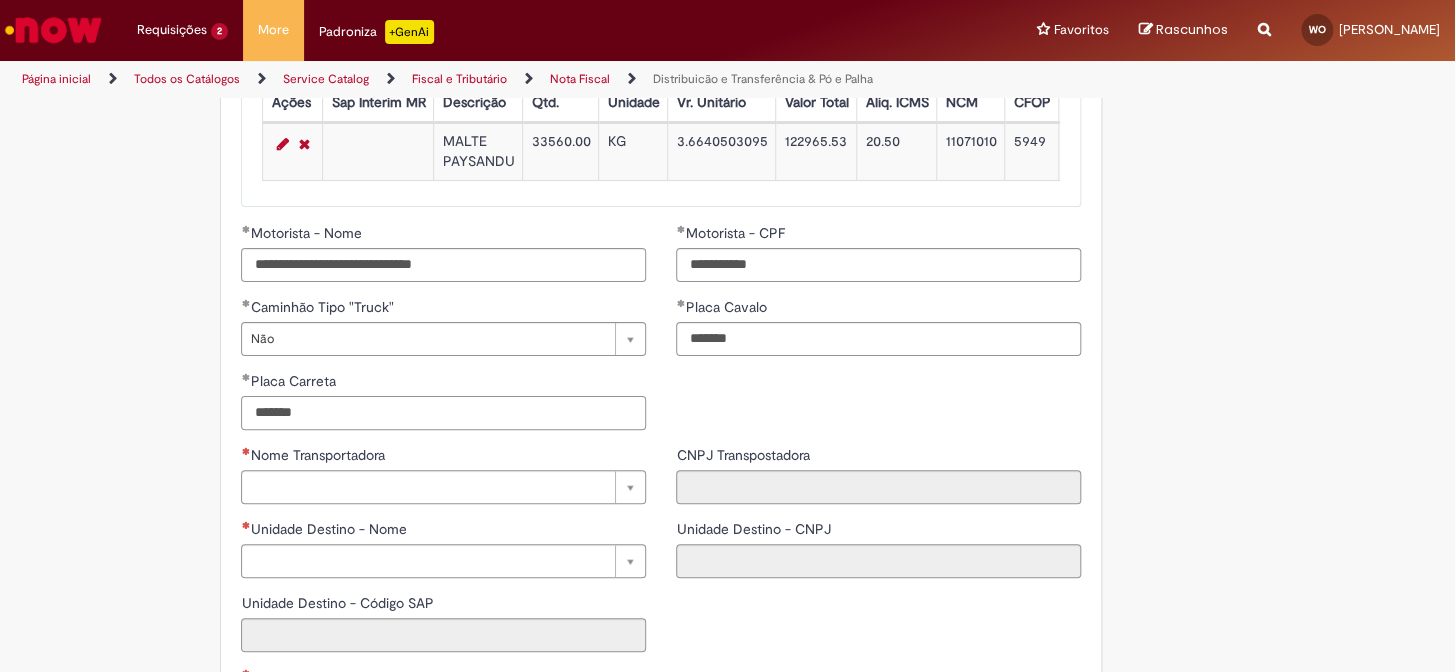 scroll, scrollTop: 2267, scrollLeft: 0, axis: vertical 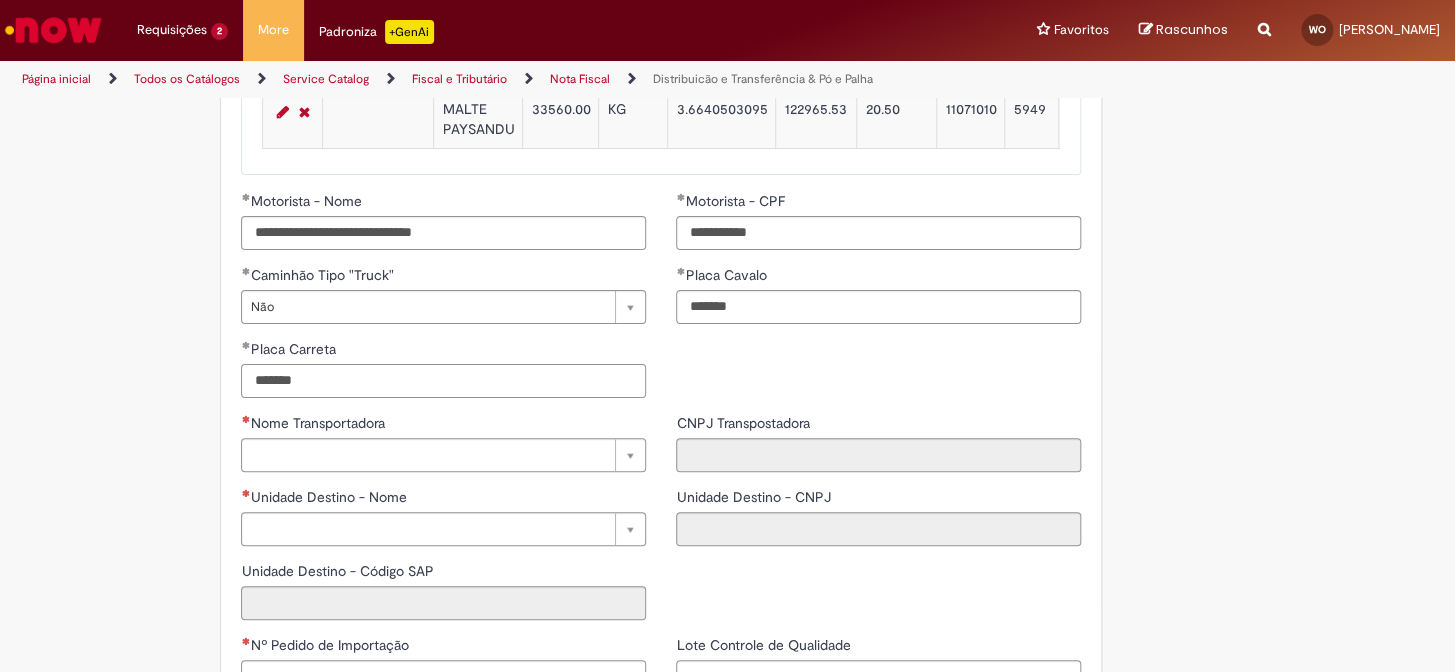 type on "*******" 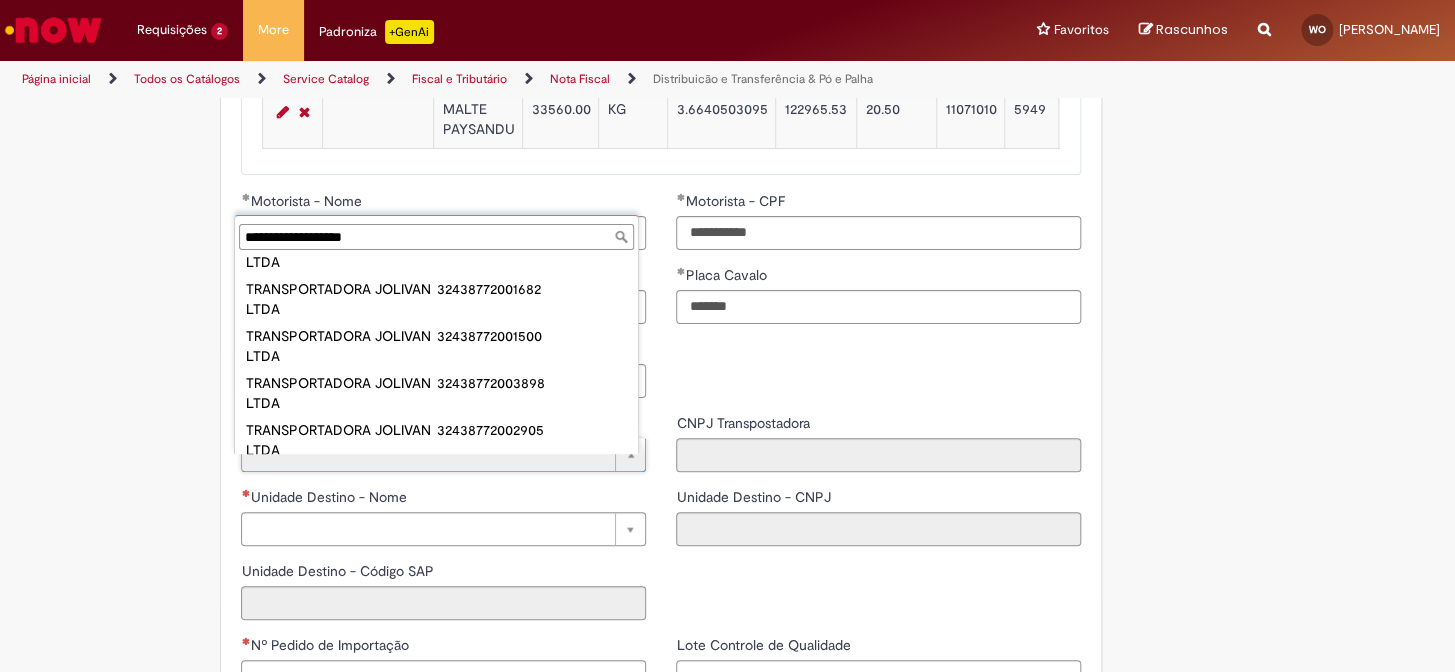 scroll, scrollTop: 935, scrollLeft: 0, axis: vertical 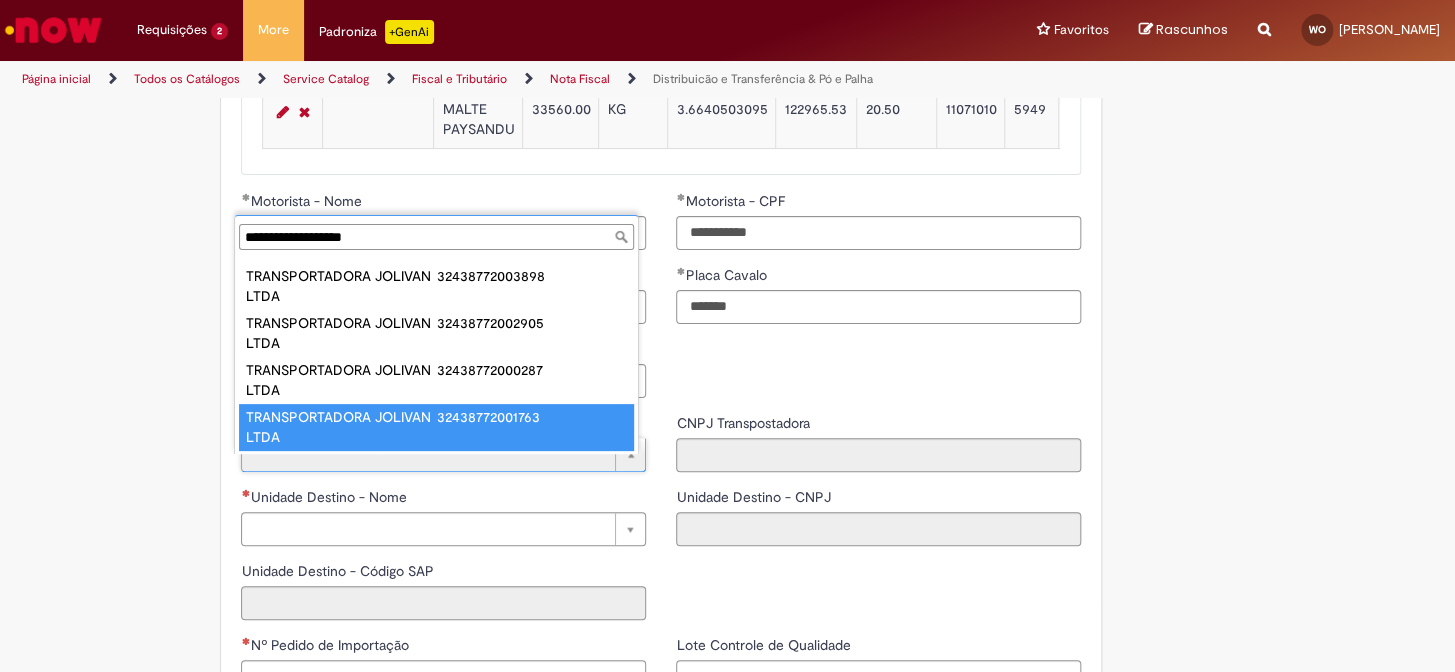 type on "**********" 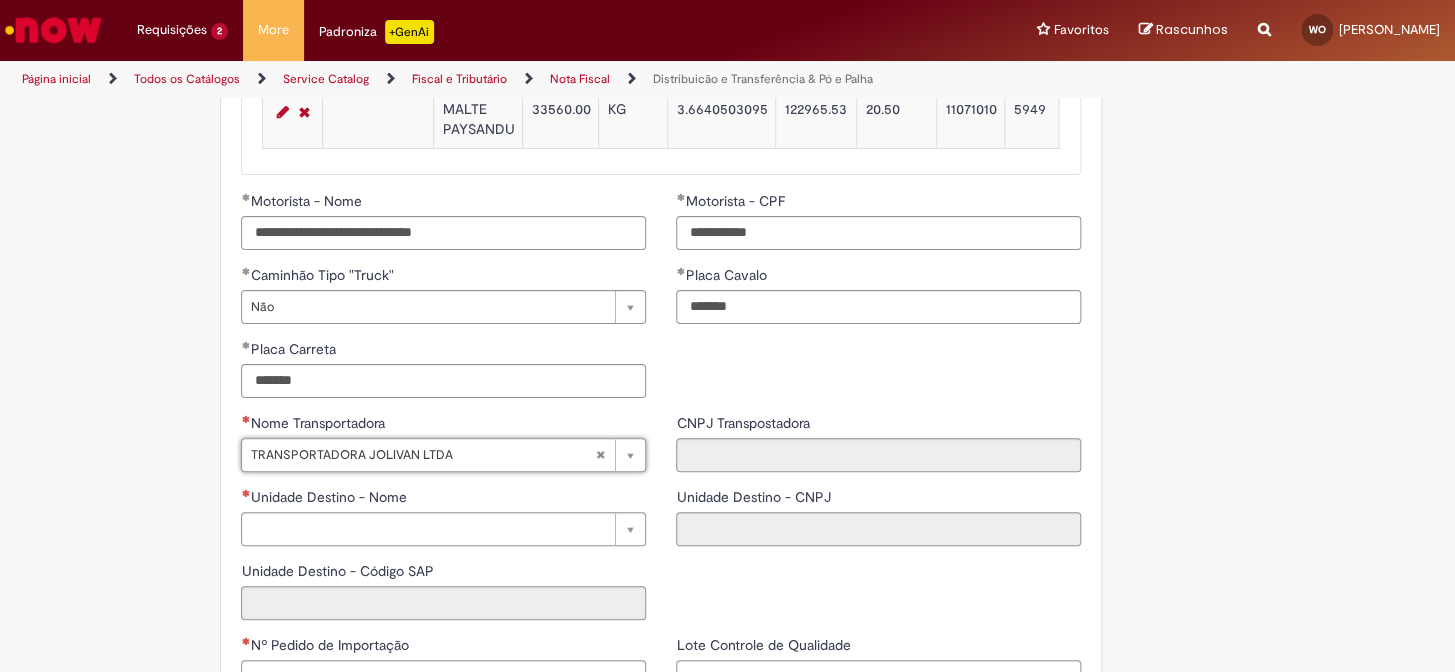 type on "**********" 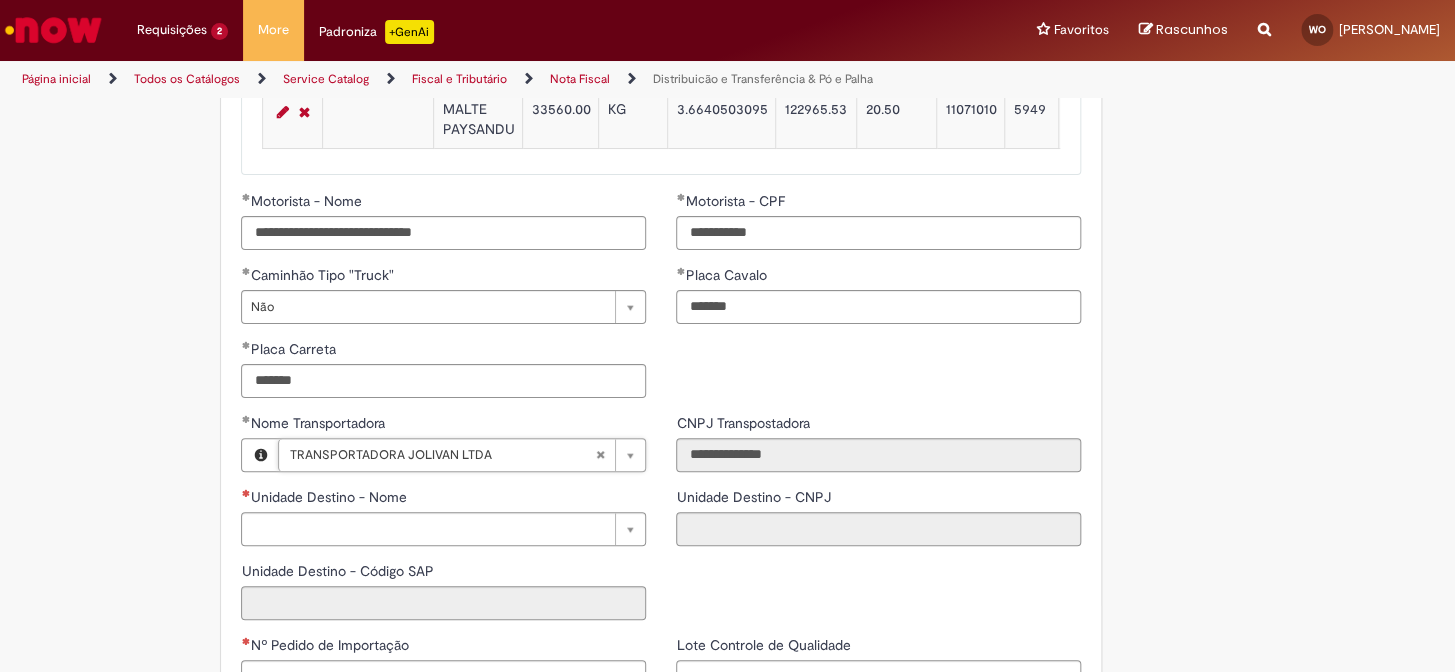 scroll, scrollTop: 2358, scrollLeft: 0, axis: vertical 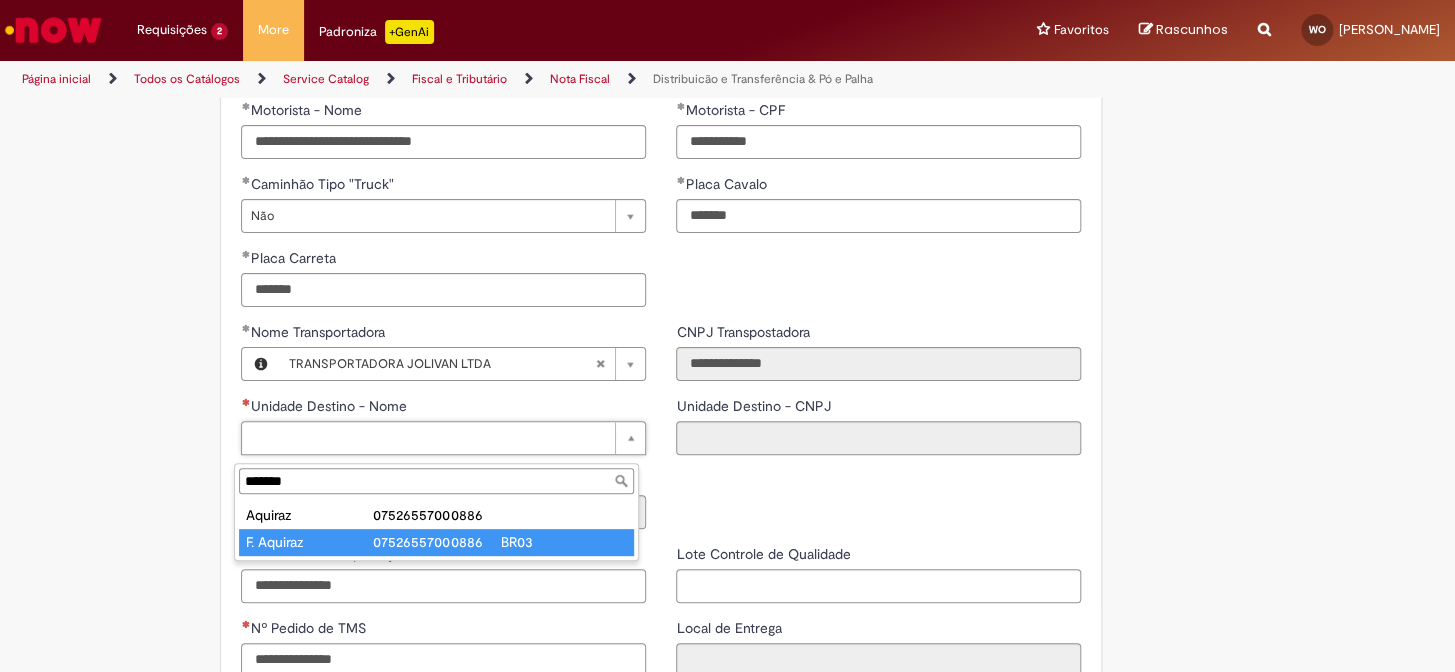 type on "*******" 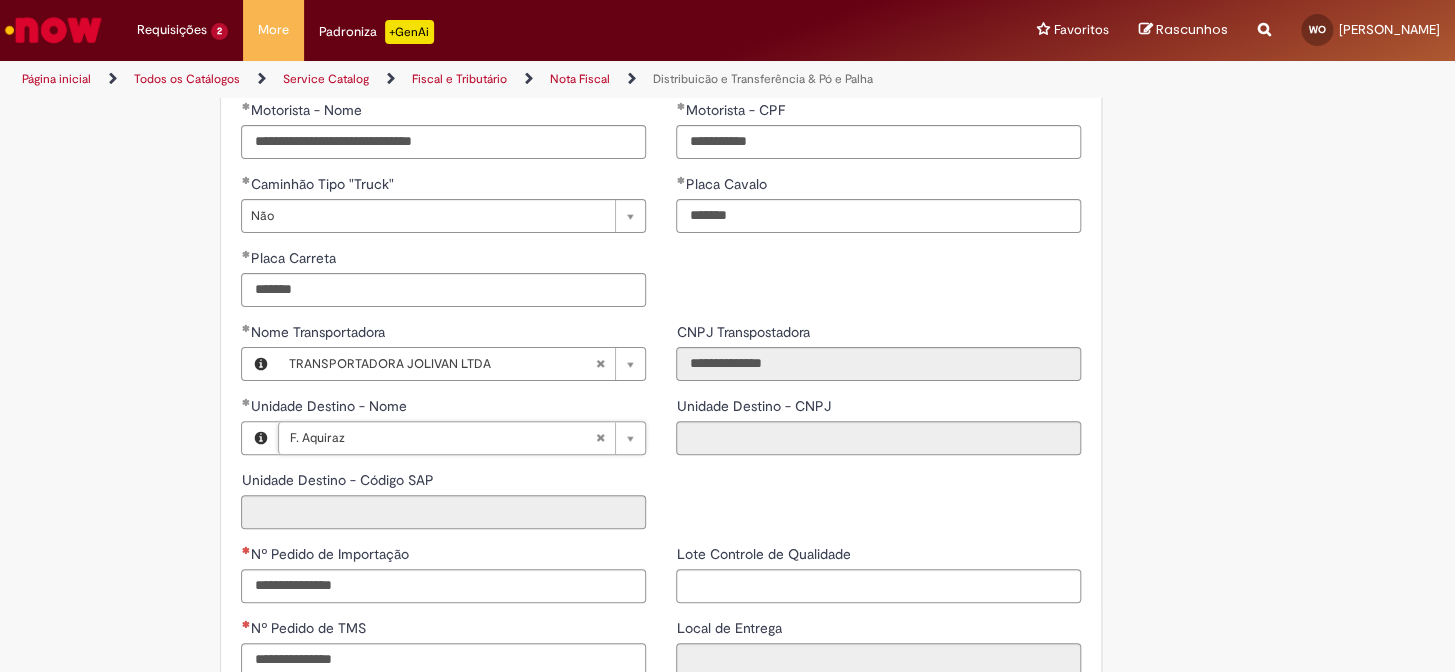 type on "**********" 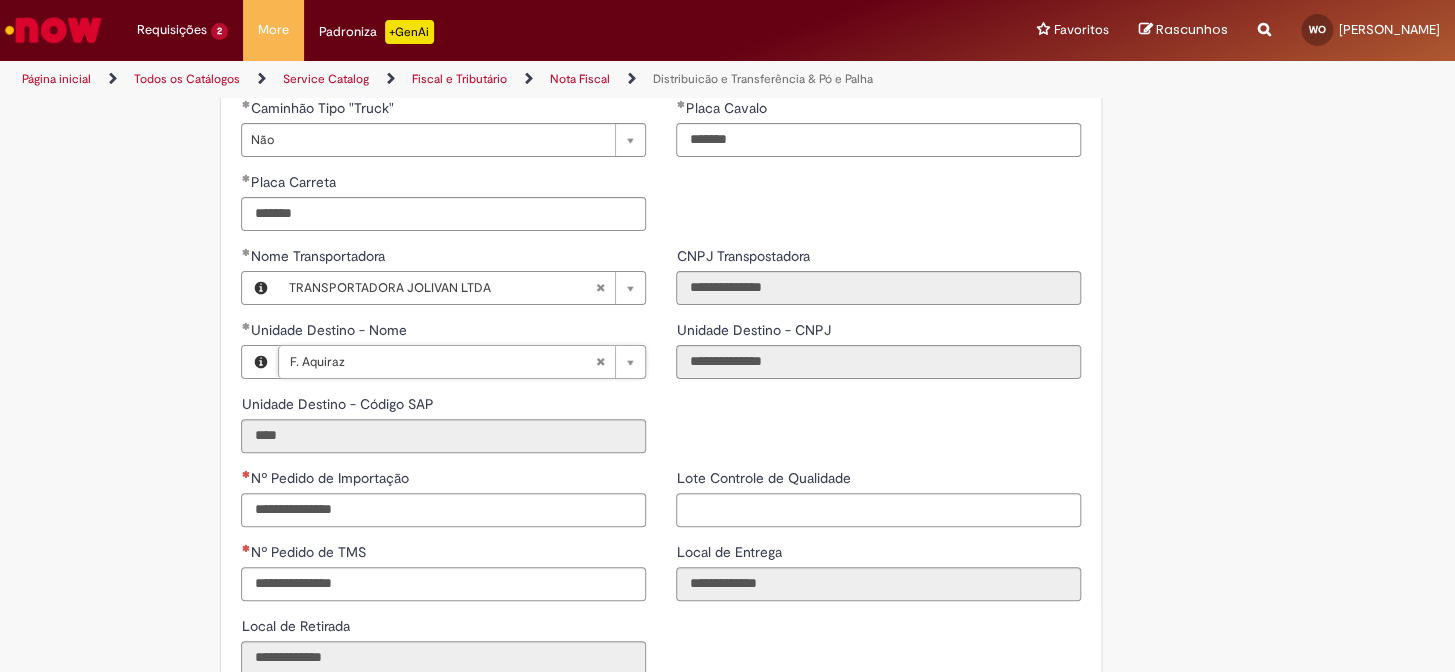 scroll, scrollTop: 2540, scrollLeft: 0, axis: vertical 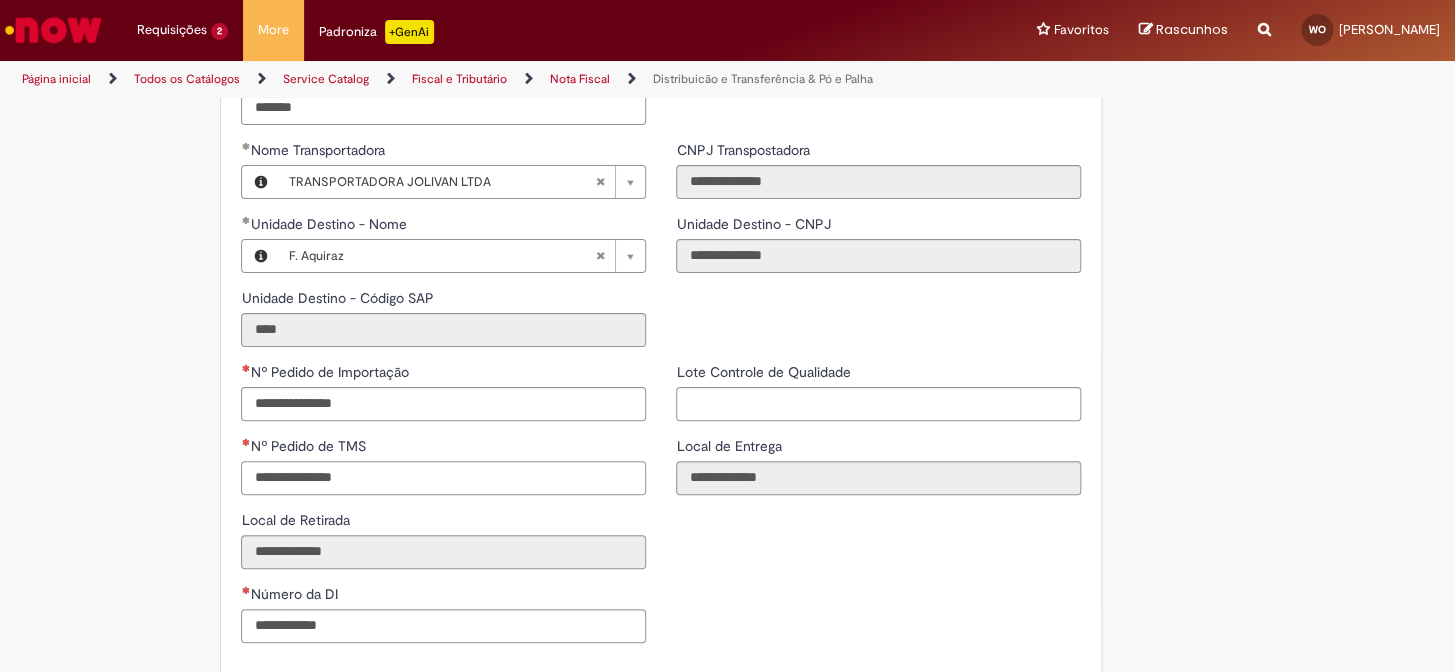 click on "Nº Pedido de TMS" at bounding box center [443, 478] 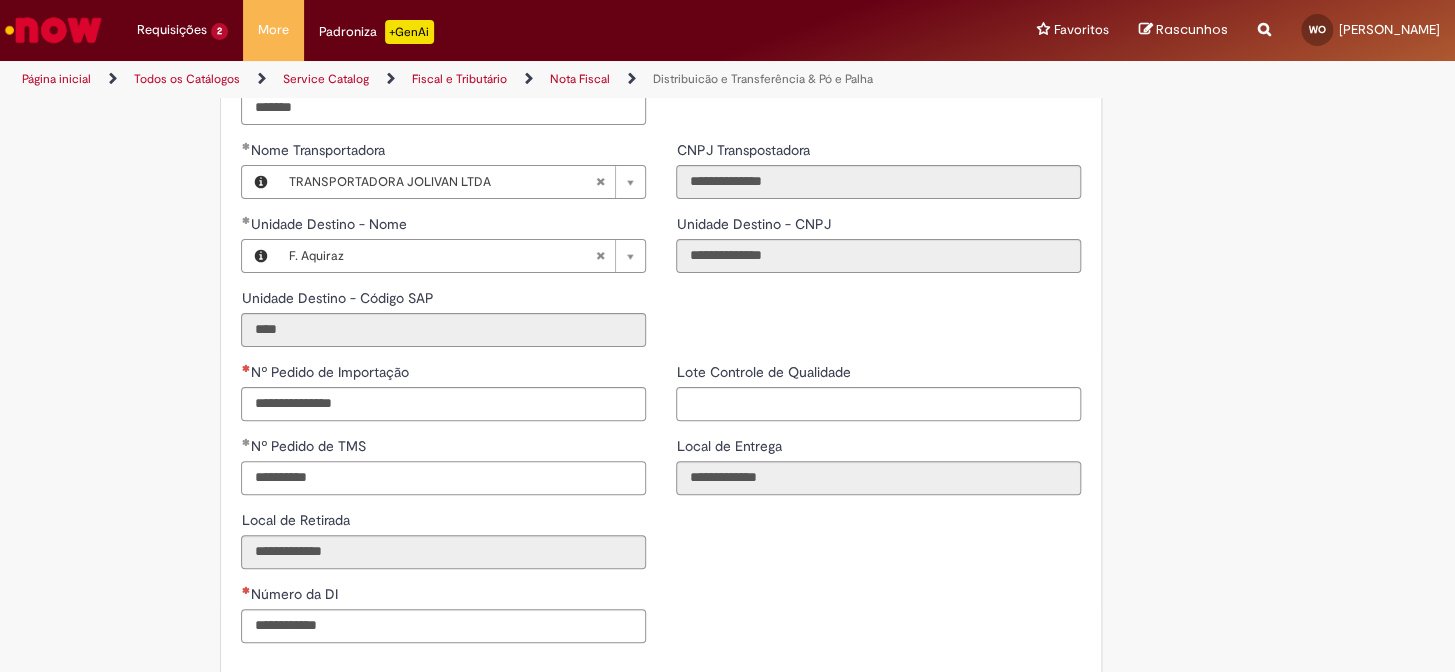 type on "**********" 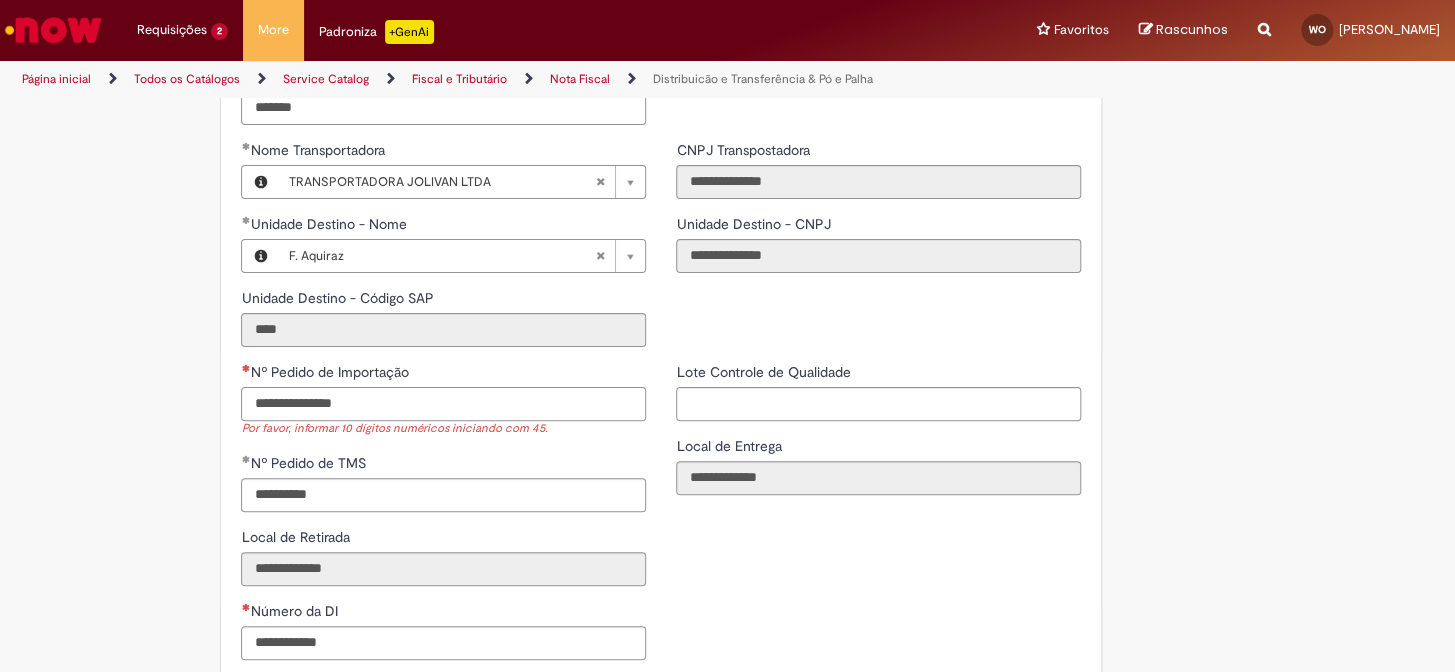 click on "Nº Pedido de Importação" at bounding box center (443, 404) 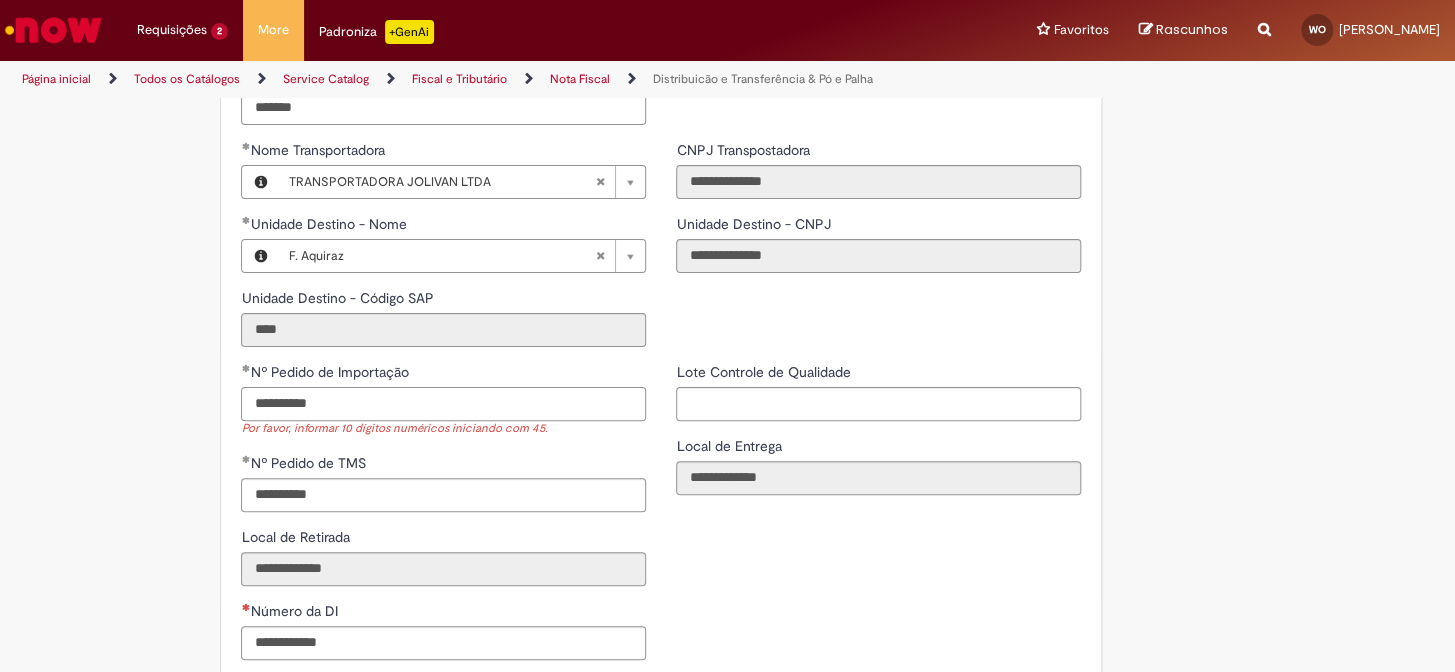 type on "**********" 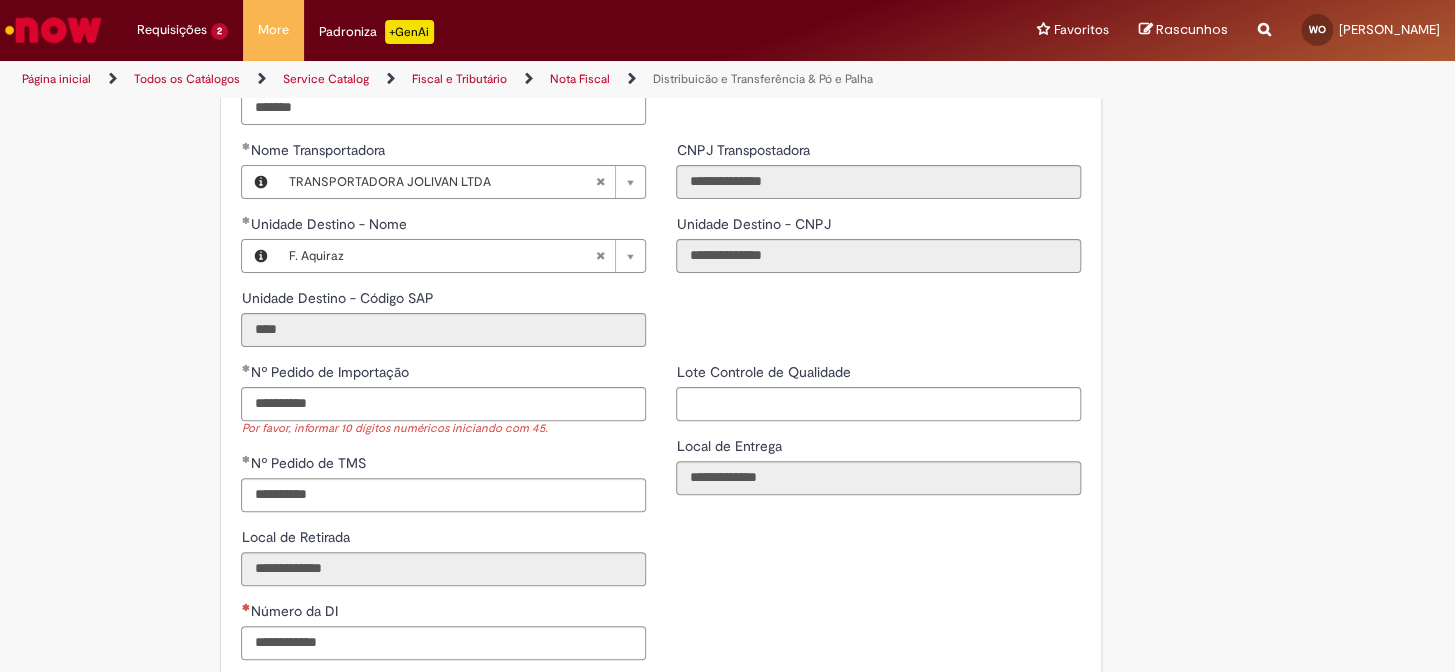 click on "**********" at bounding box center [630, -755] 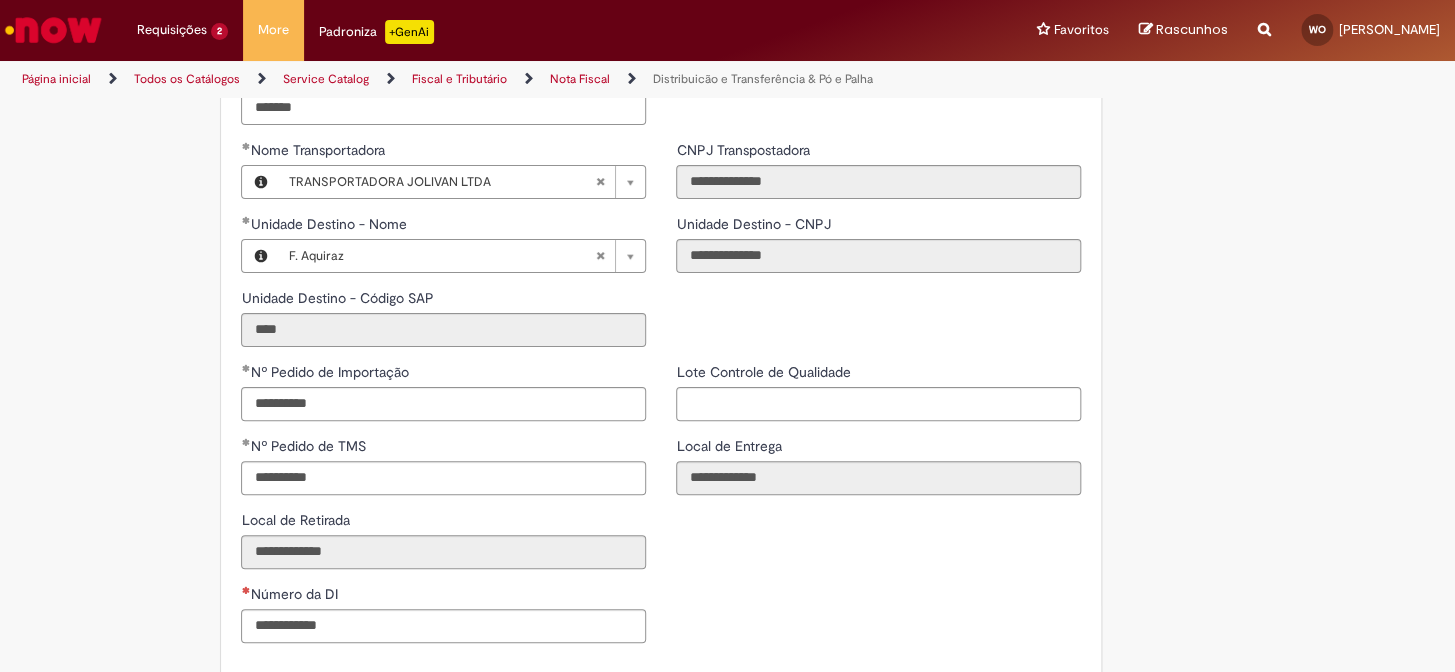 scroll, scrollTop: 2630, scrollLeft: 0, axis: vertical 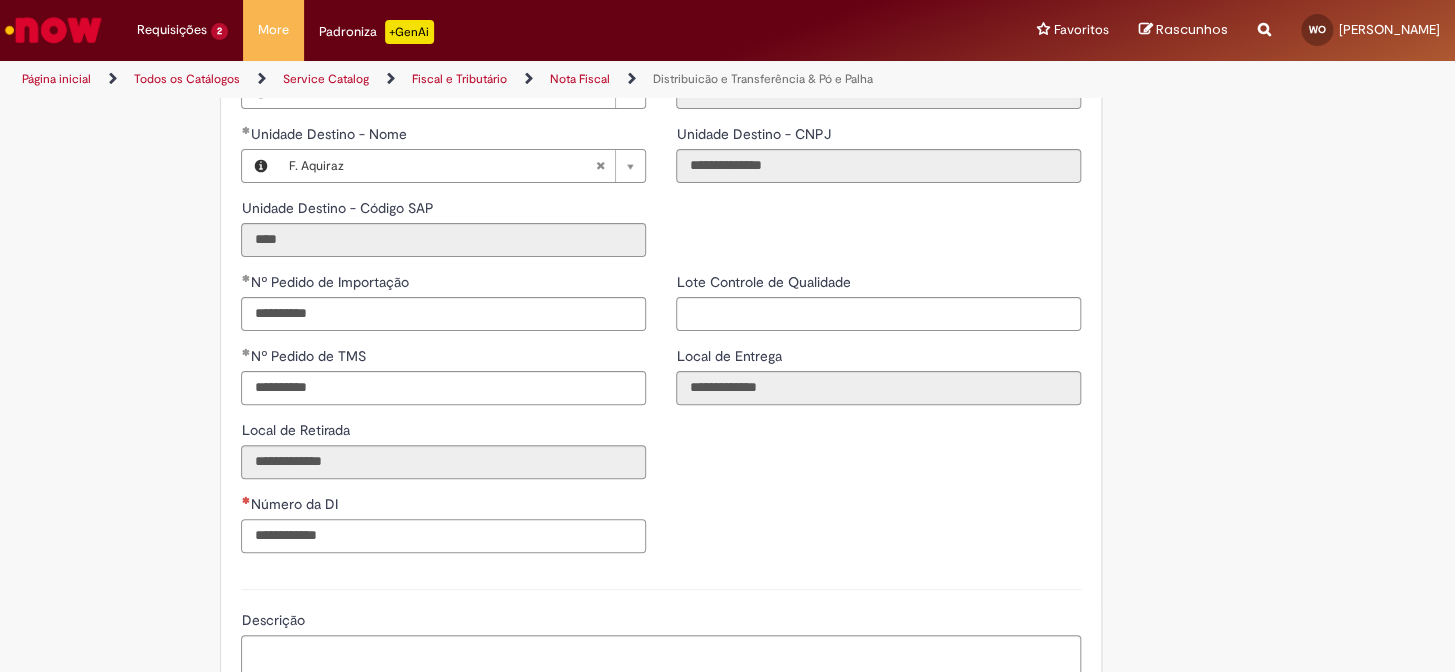 click on "Número da DI" at bounding box center (443, 536) 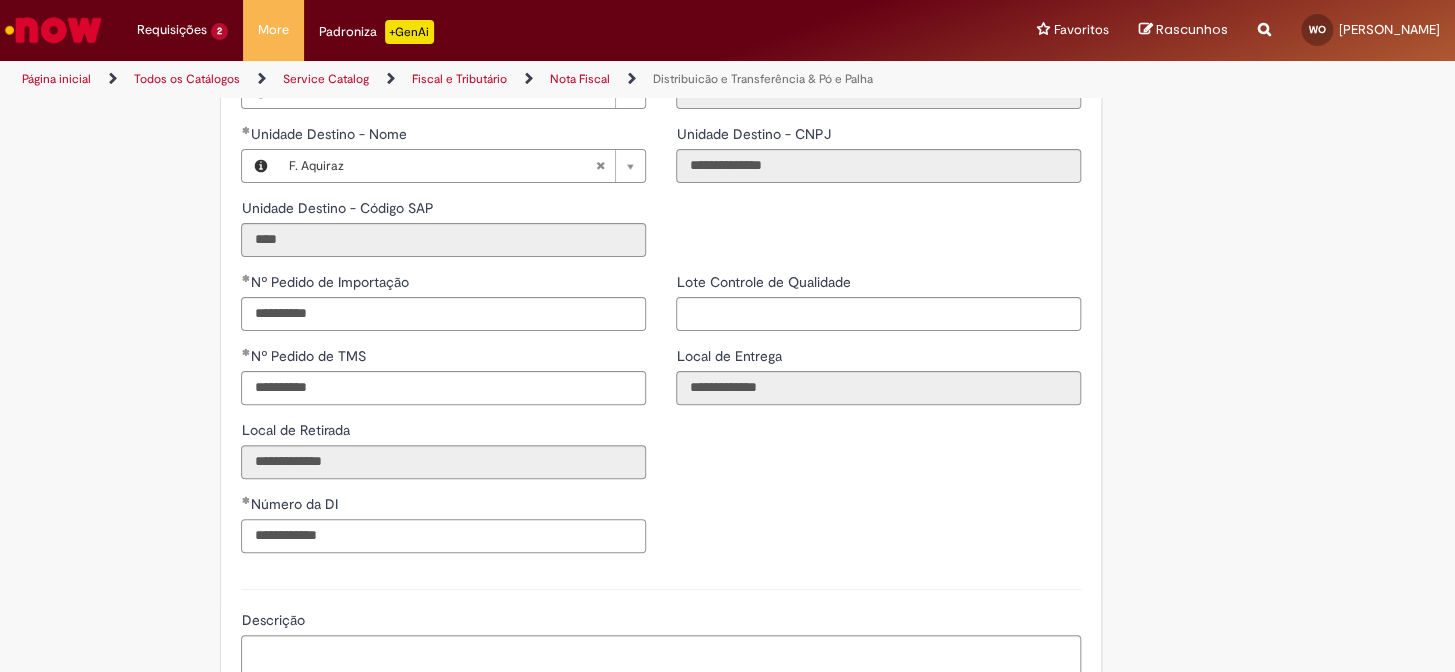 type on "**********" 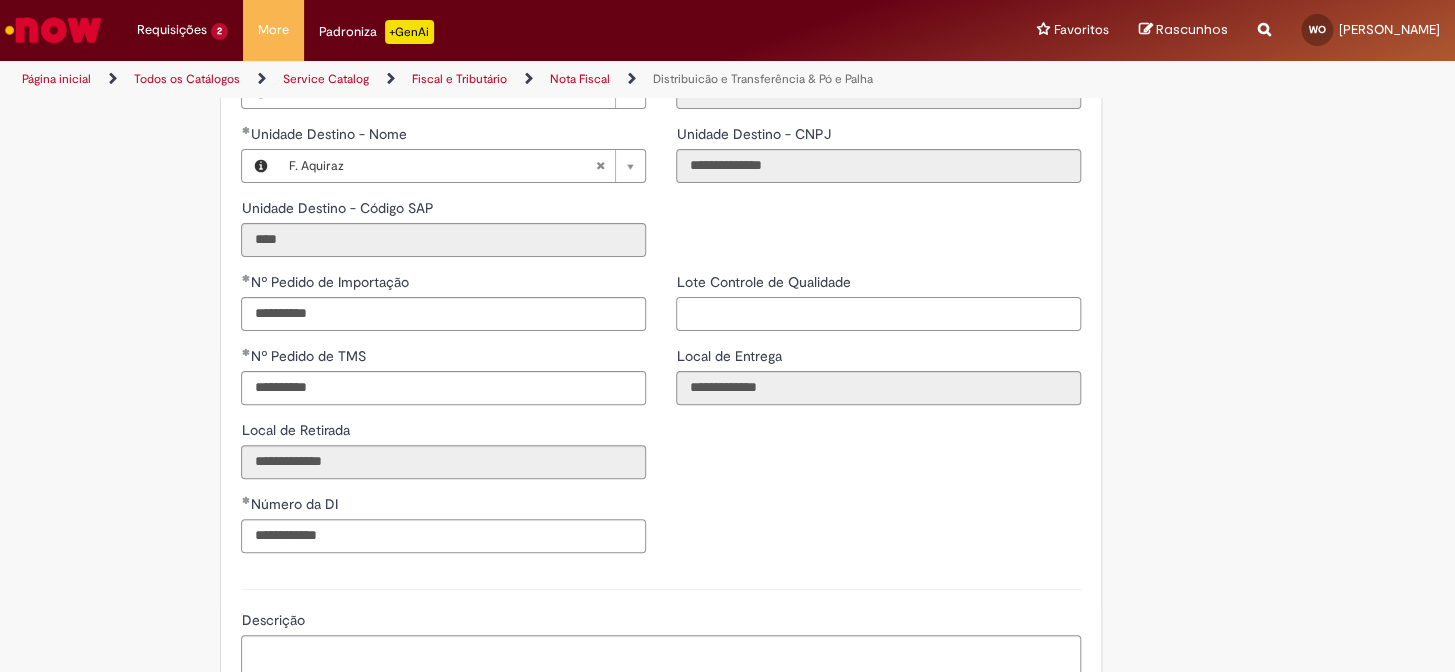 click on "Lote Controle de Qualidade" at bounding box center (878, 314) 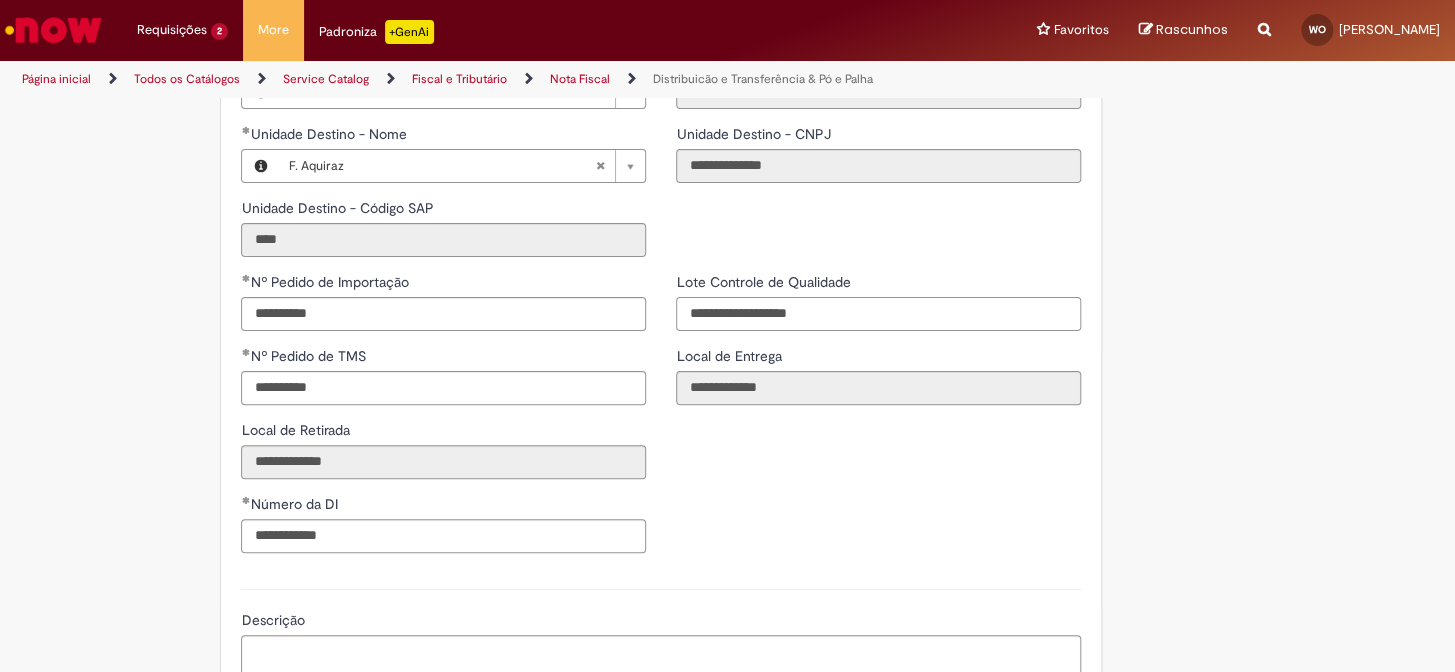 type on "**********" 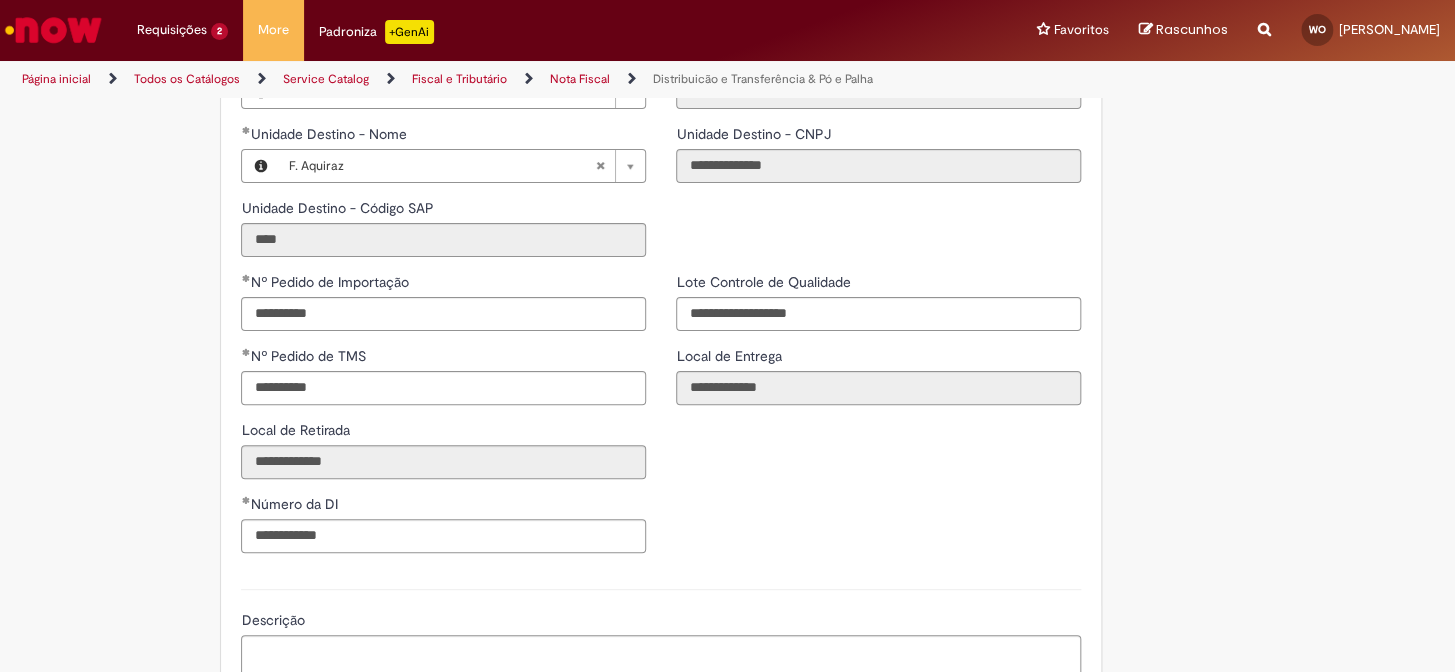 click on "**********" at bounding box center [661, 420] 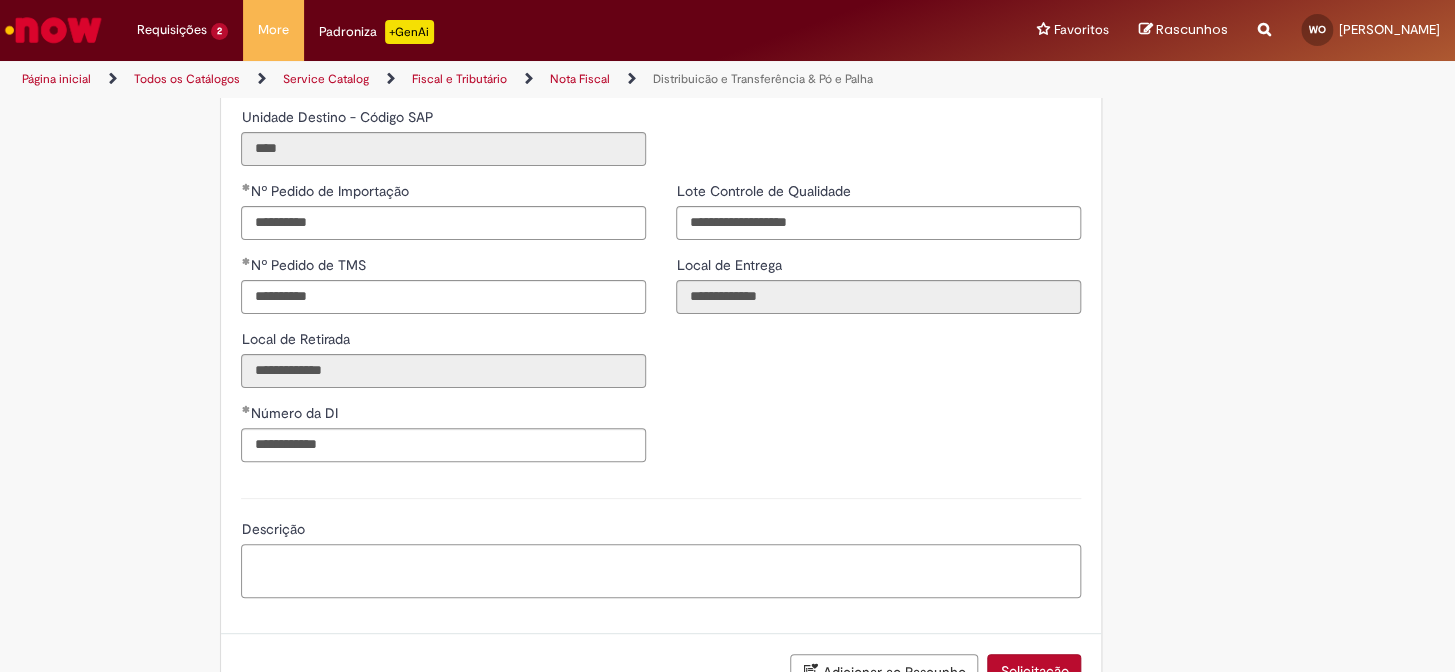 click on "Descrição" at bounding box center (661, 571) 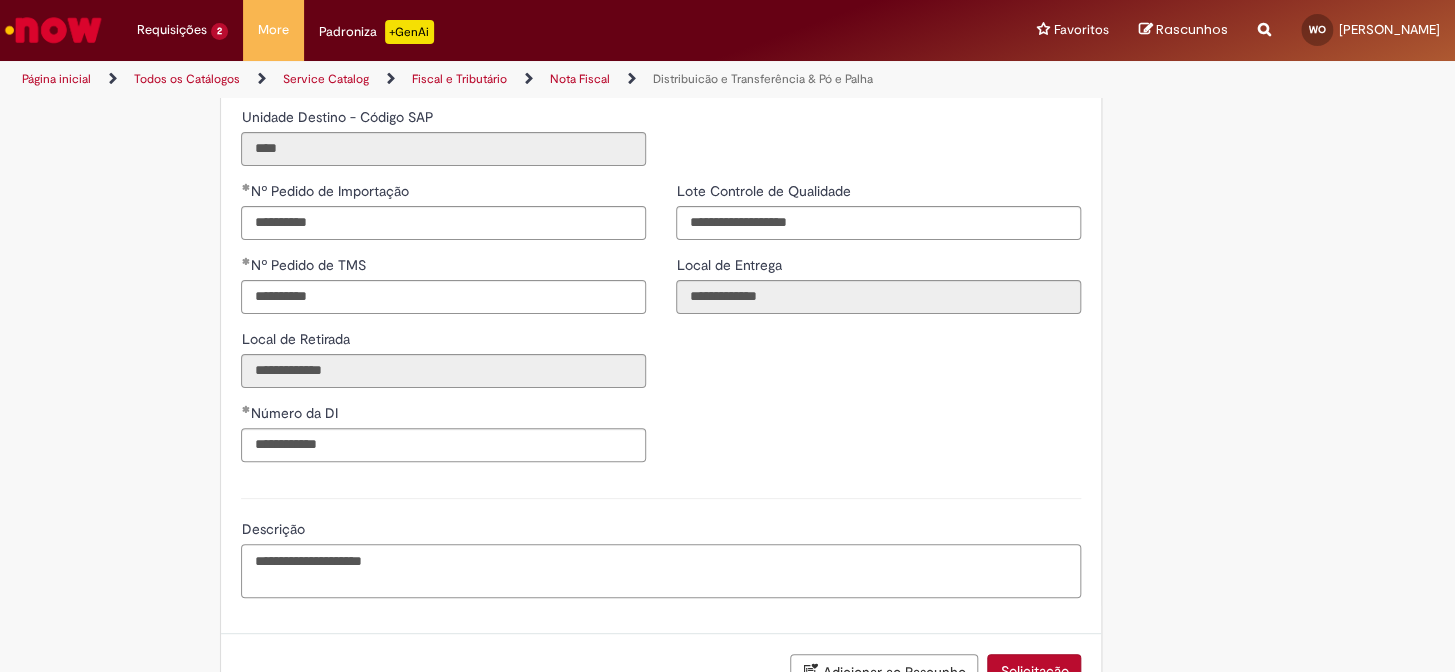 type on "**********" 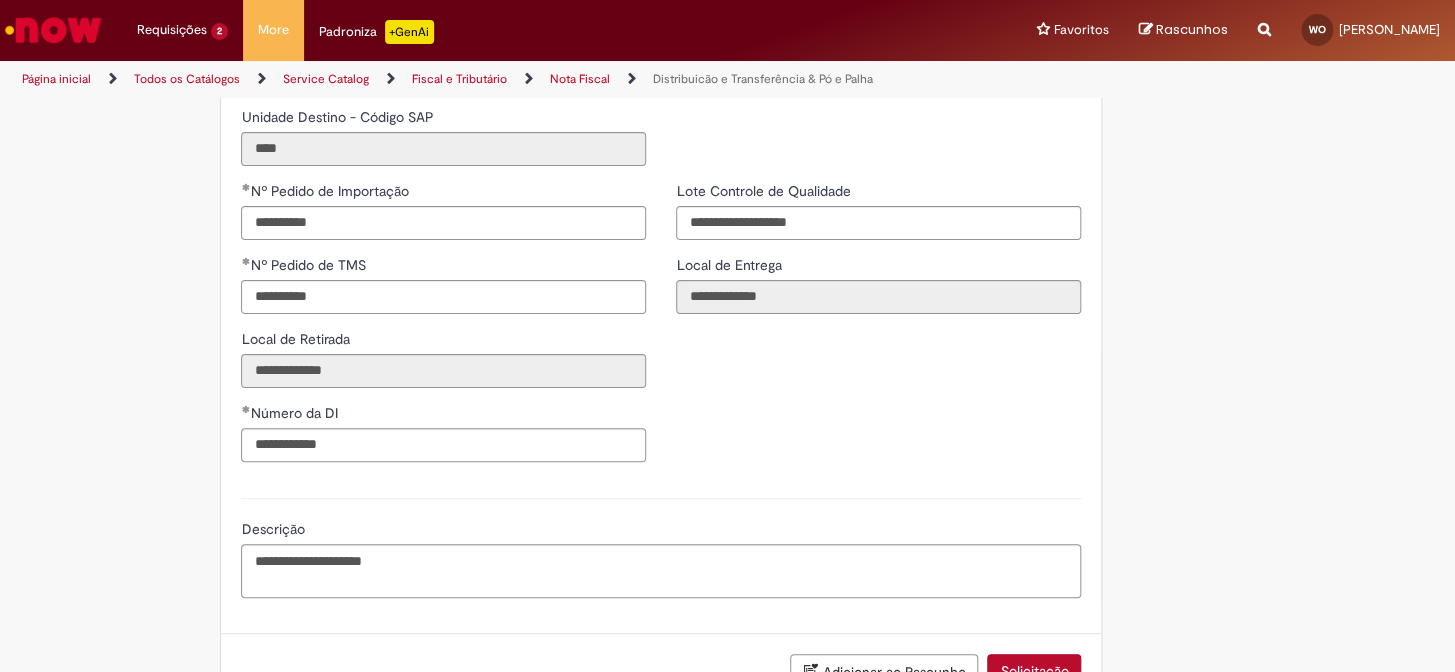 click on "**********" at bounding box center (661, 329) 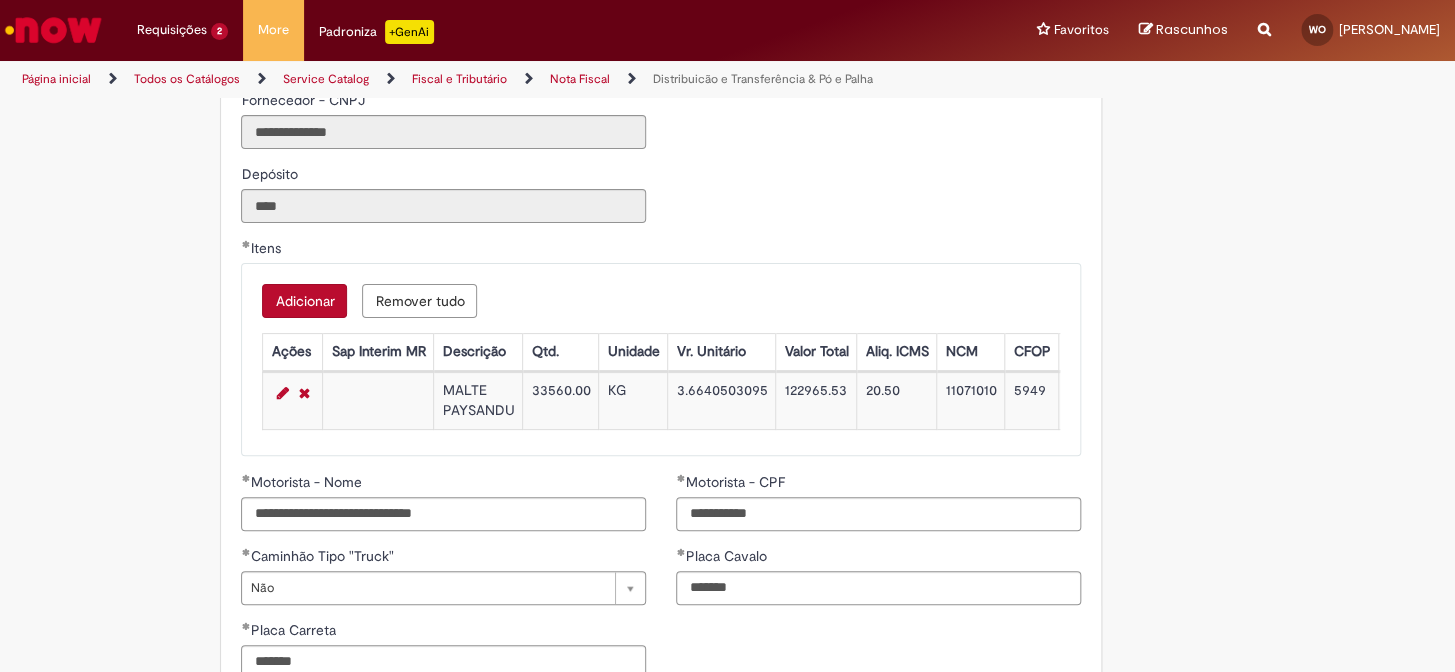 scroll, scrollTop: 1994, scrollLeft: 0, axis: vertical 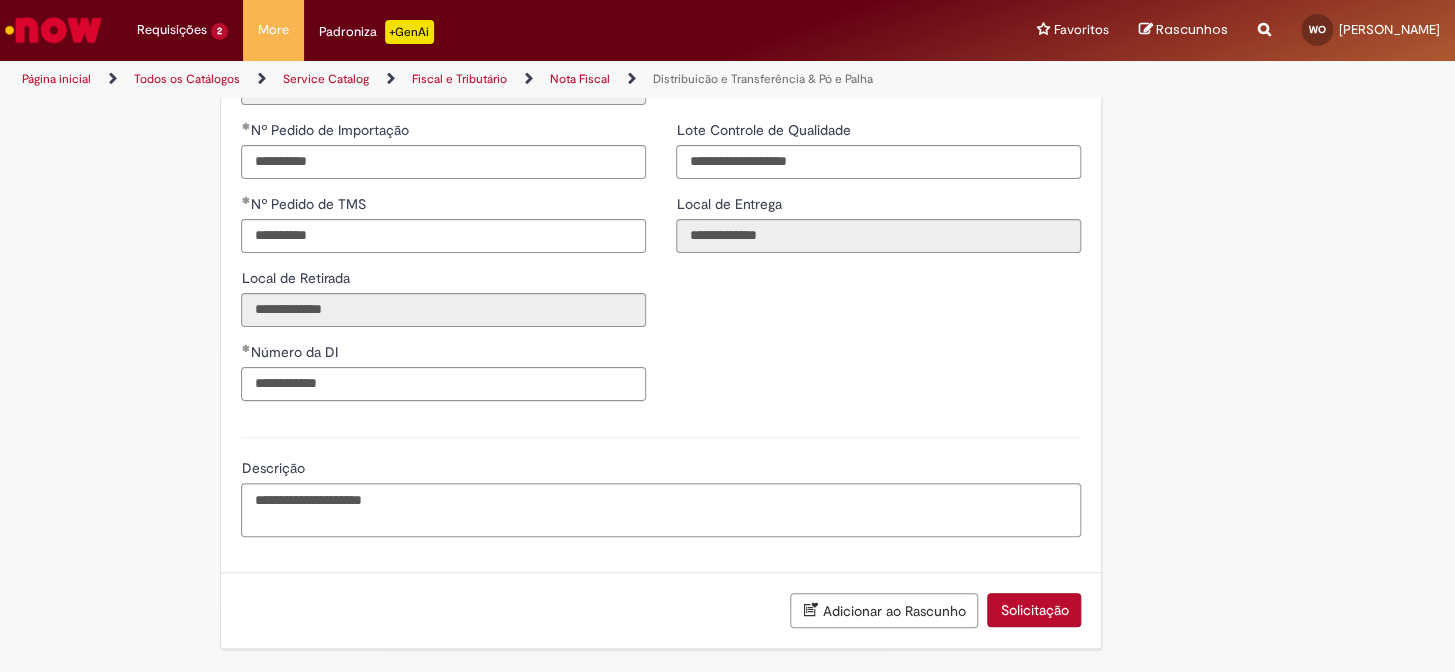 click on "Solicitação" at bounding box center (1034, 610) 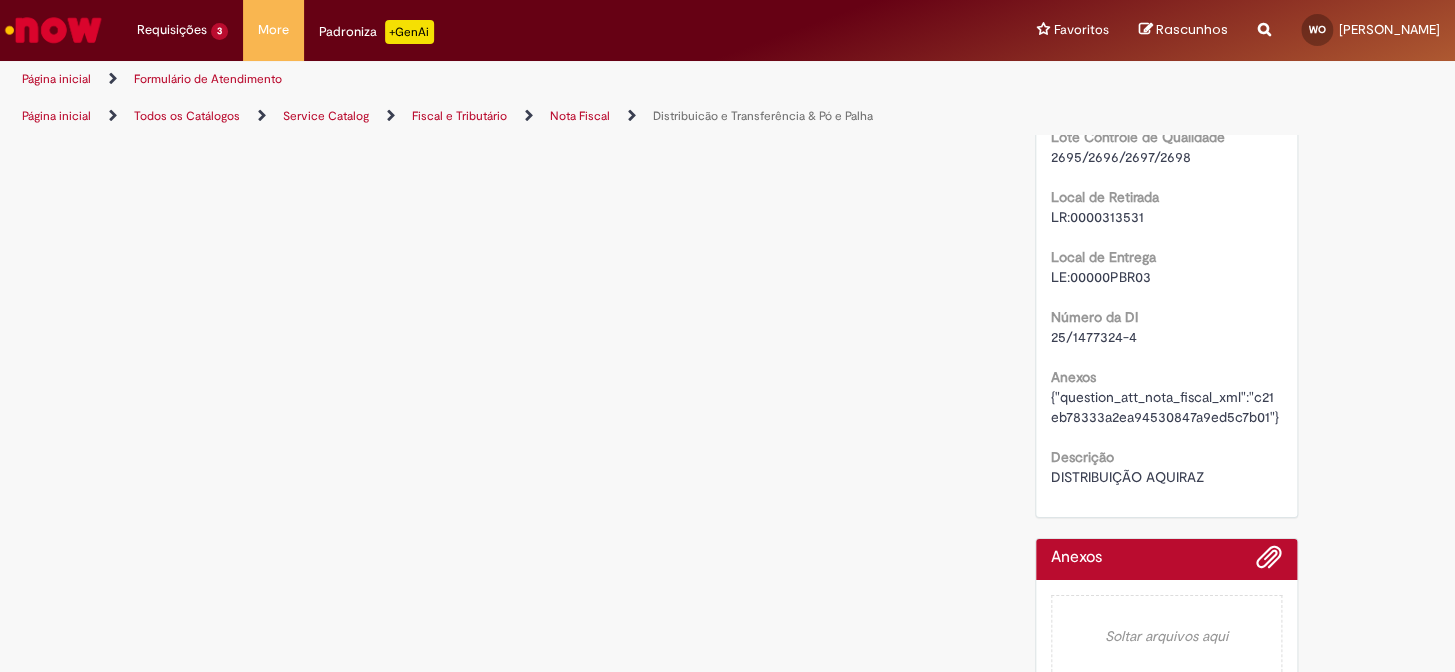 scroll, scrollTop: 0, scrollLeft: 0, axis: both 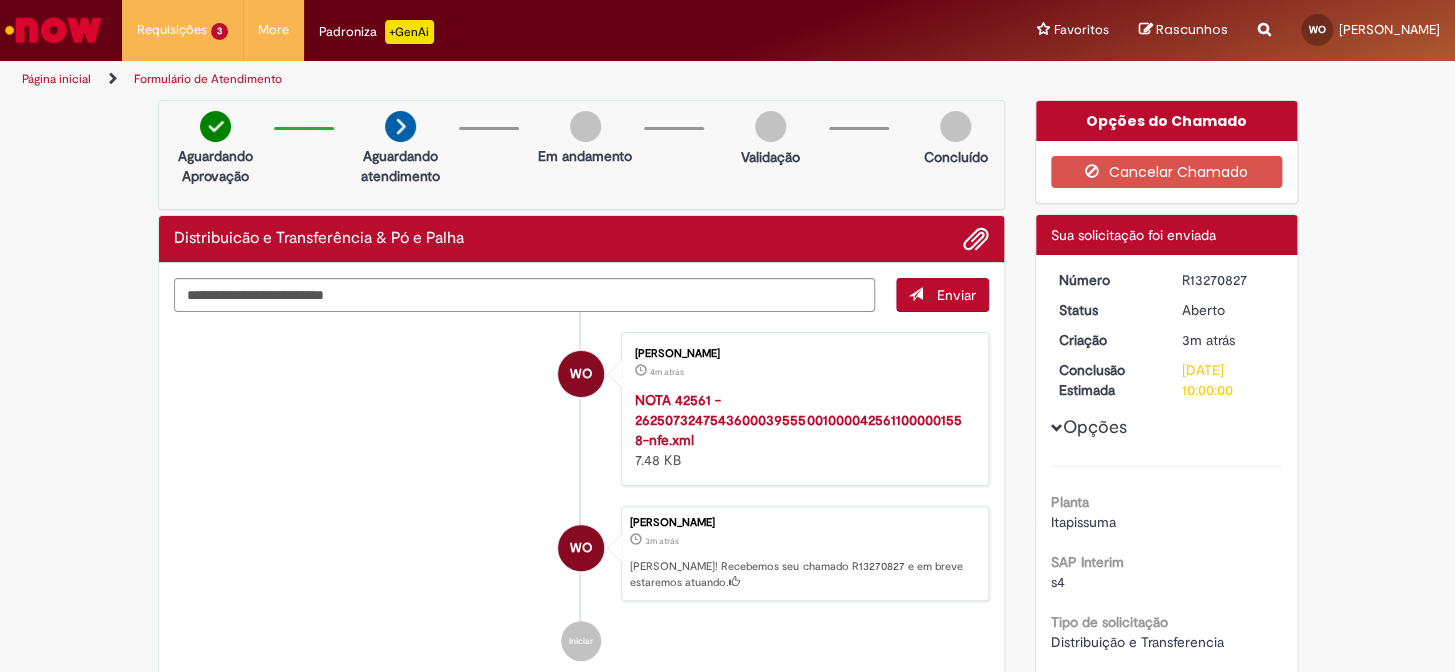 click at bounding box center (53, 30) 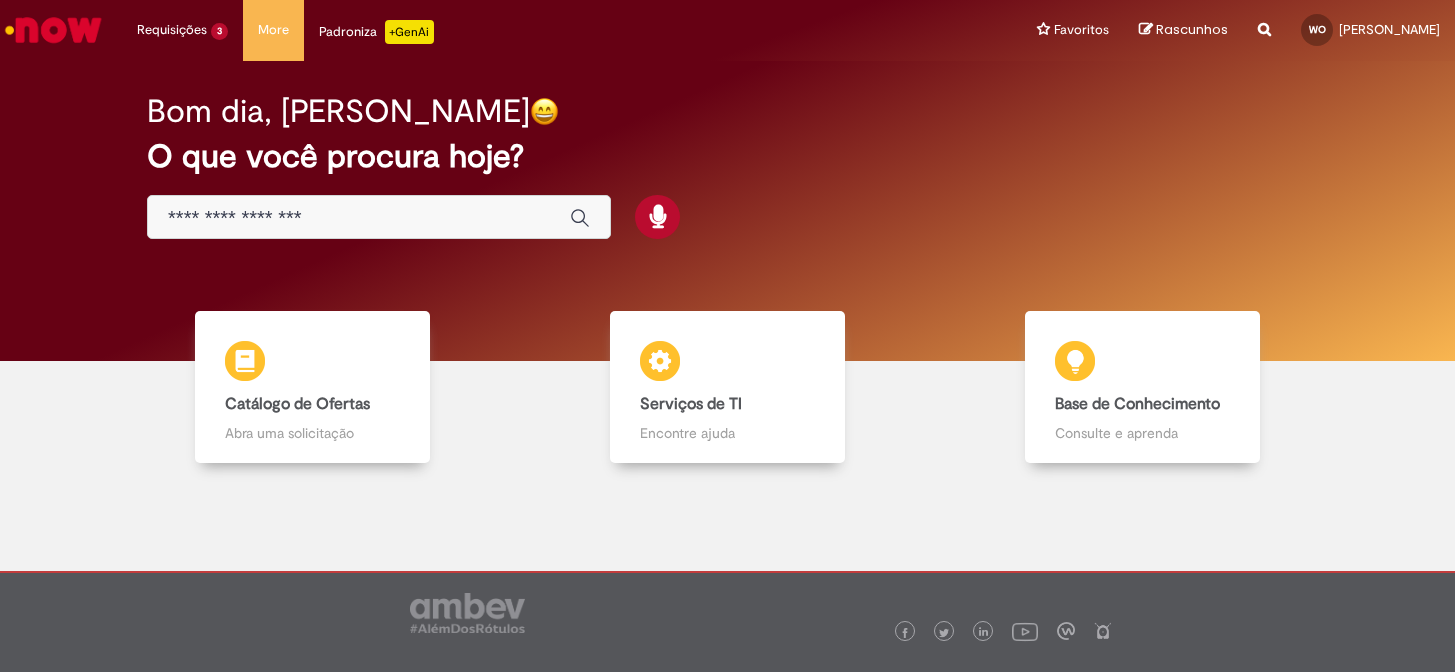 scroll, scrollTop: 0, scrollLeft: 0, axis: both 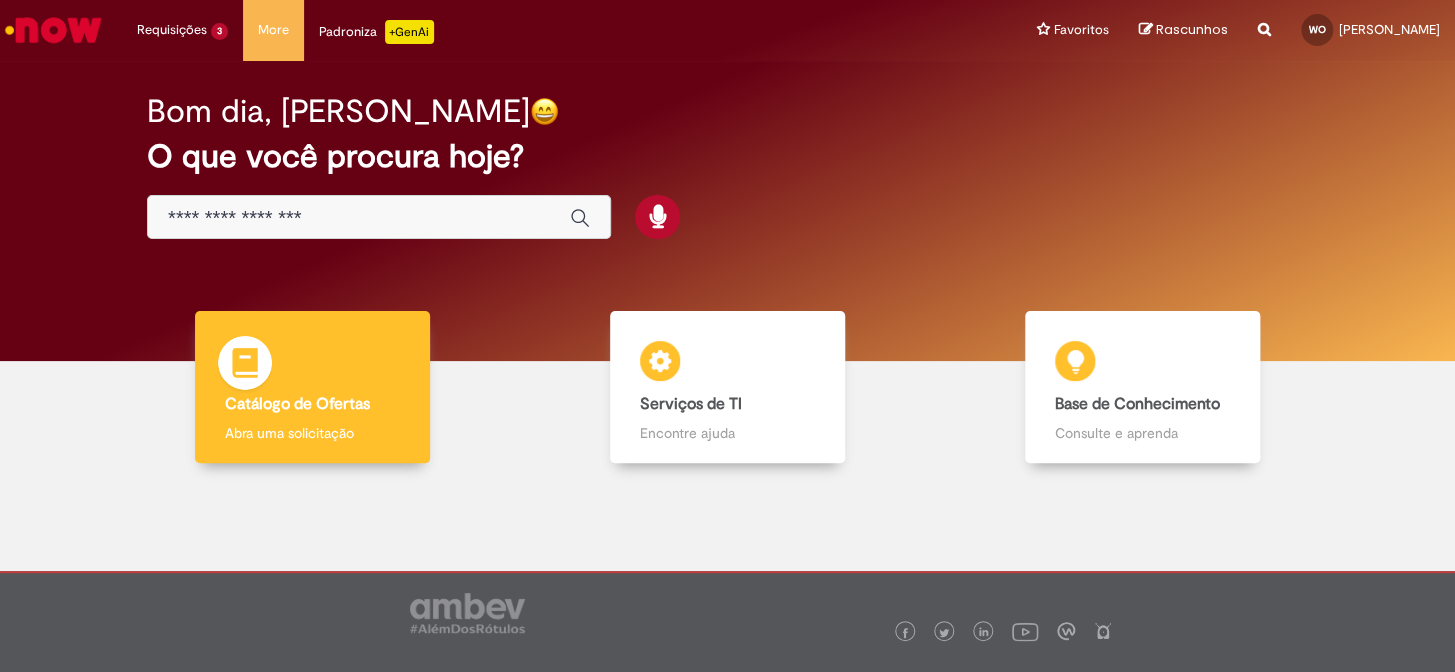 click at bounding box center [245, 366] 